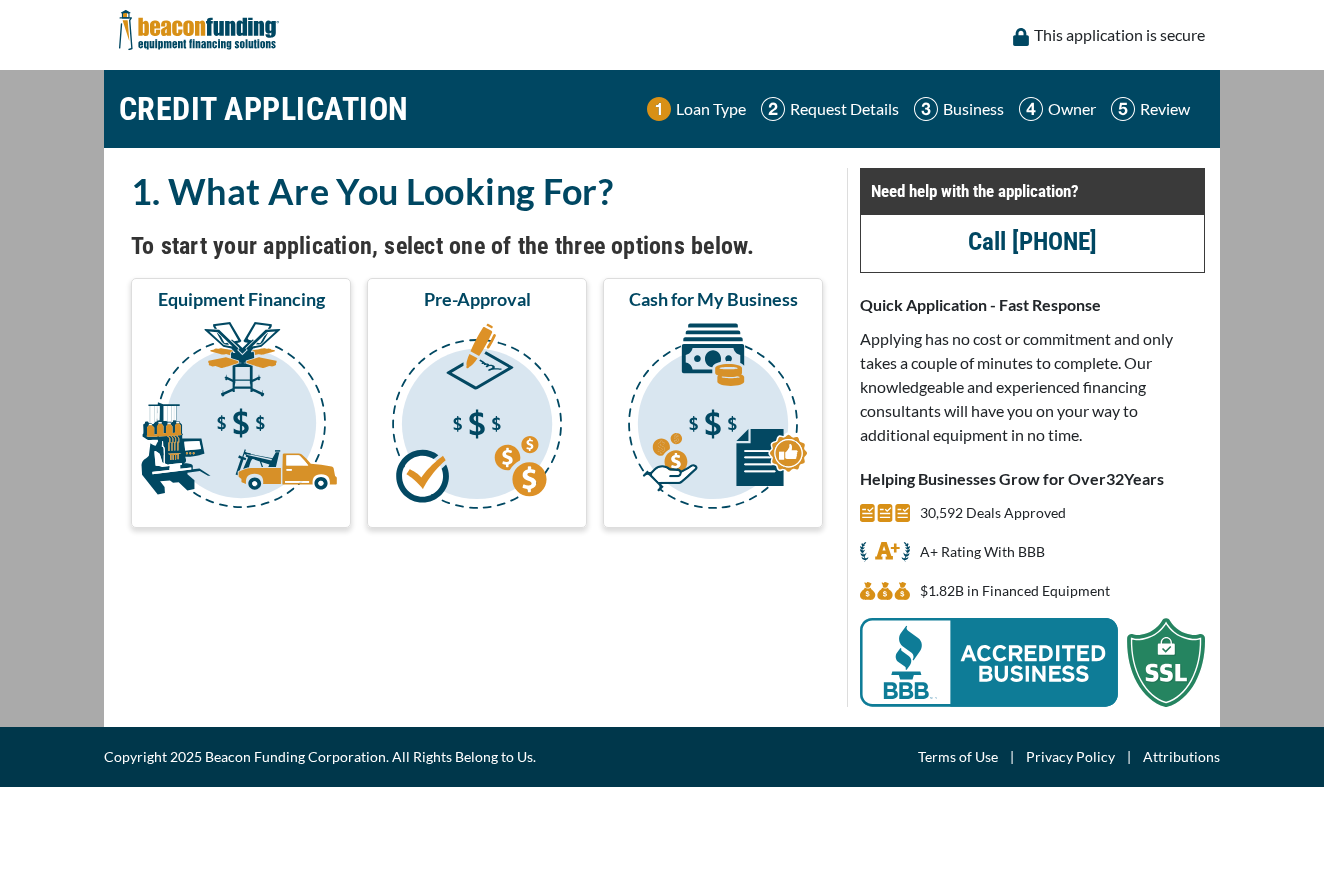 scroll, scrollTop: 0, scrollLeft: 0, axis: both 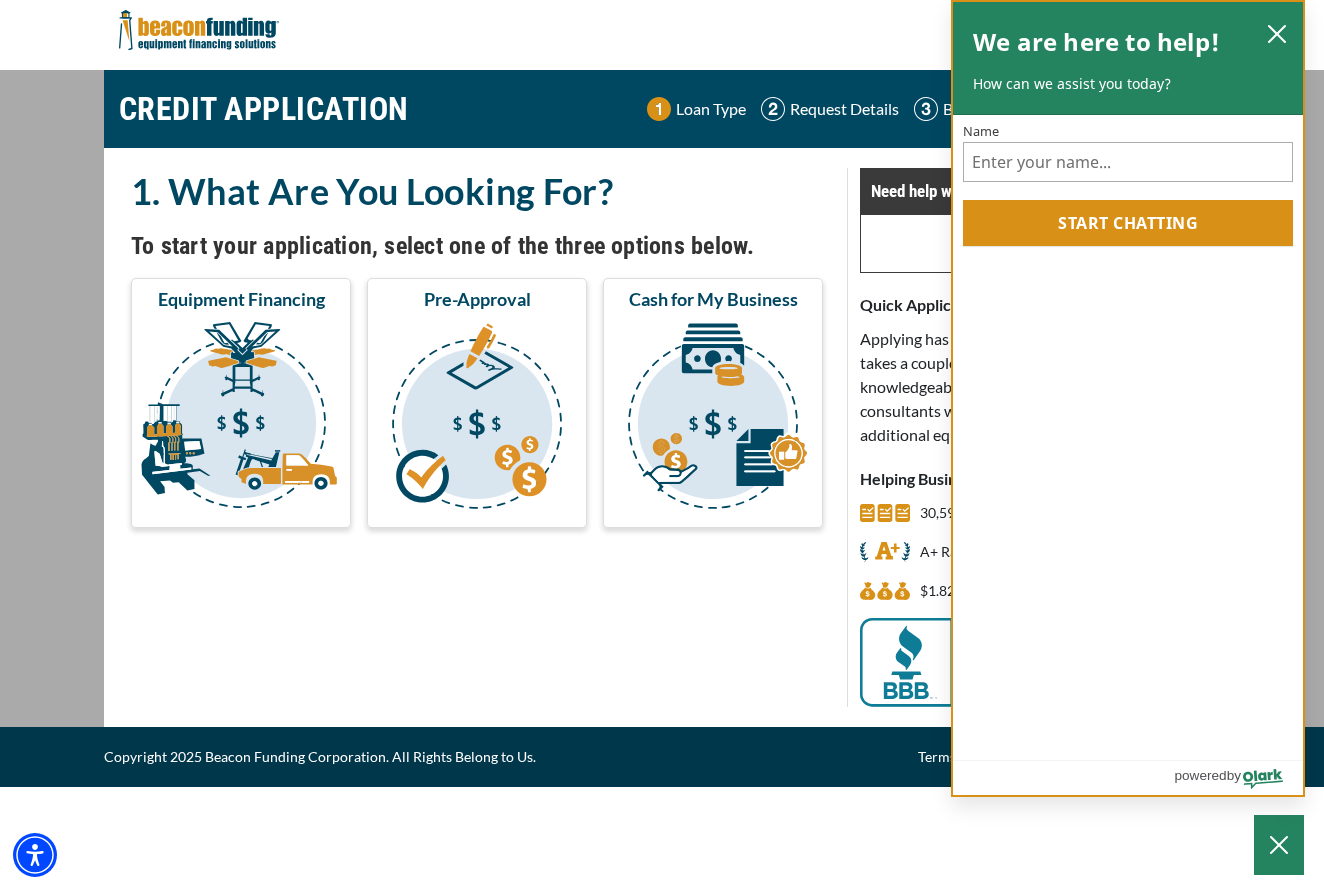 click 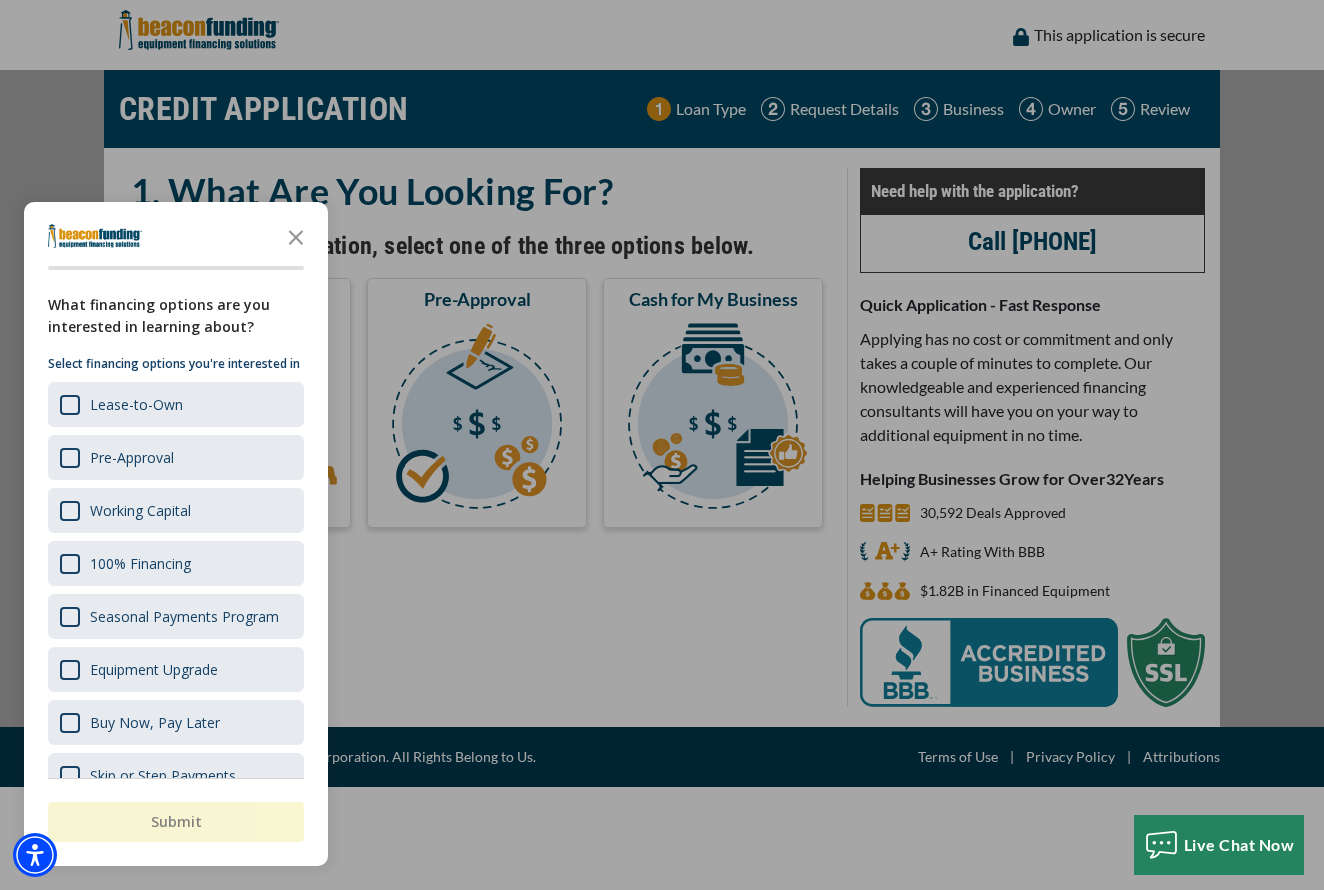 scroll, scrollTop: 0, scrollLeft: 1, axis: horizontal 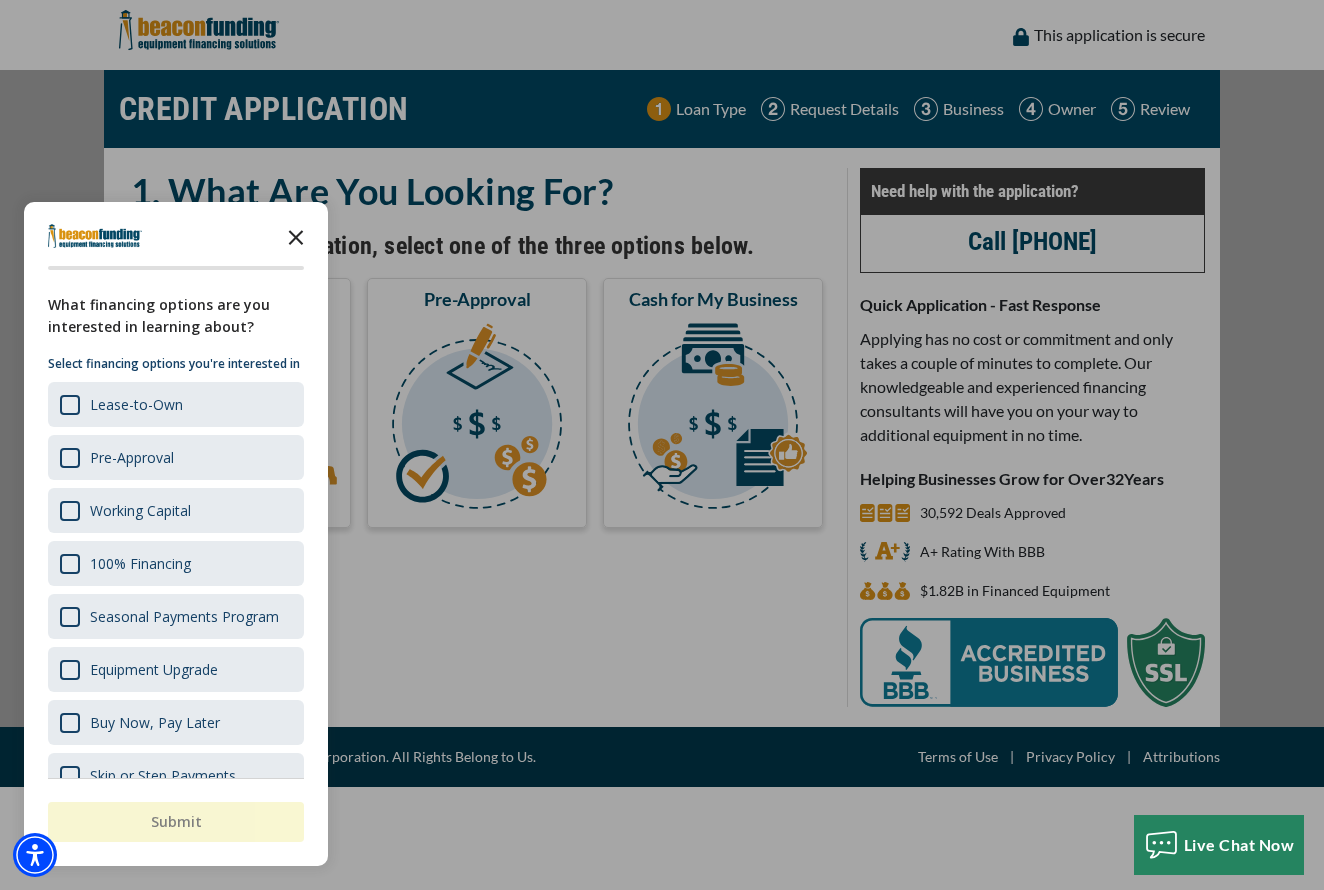 click 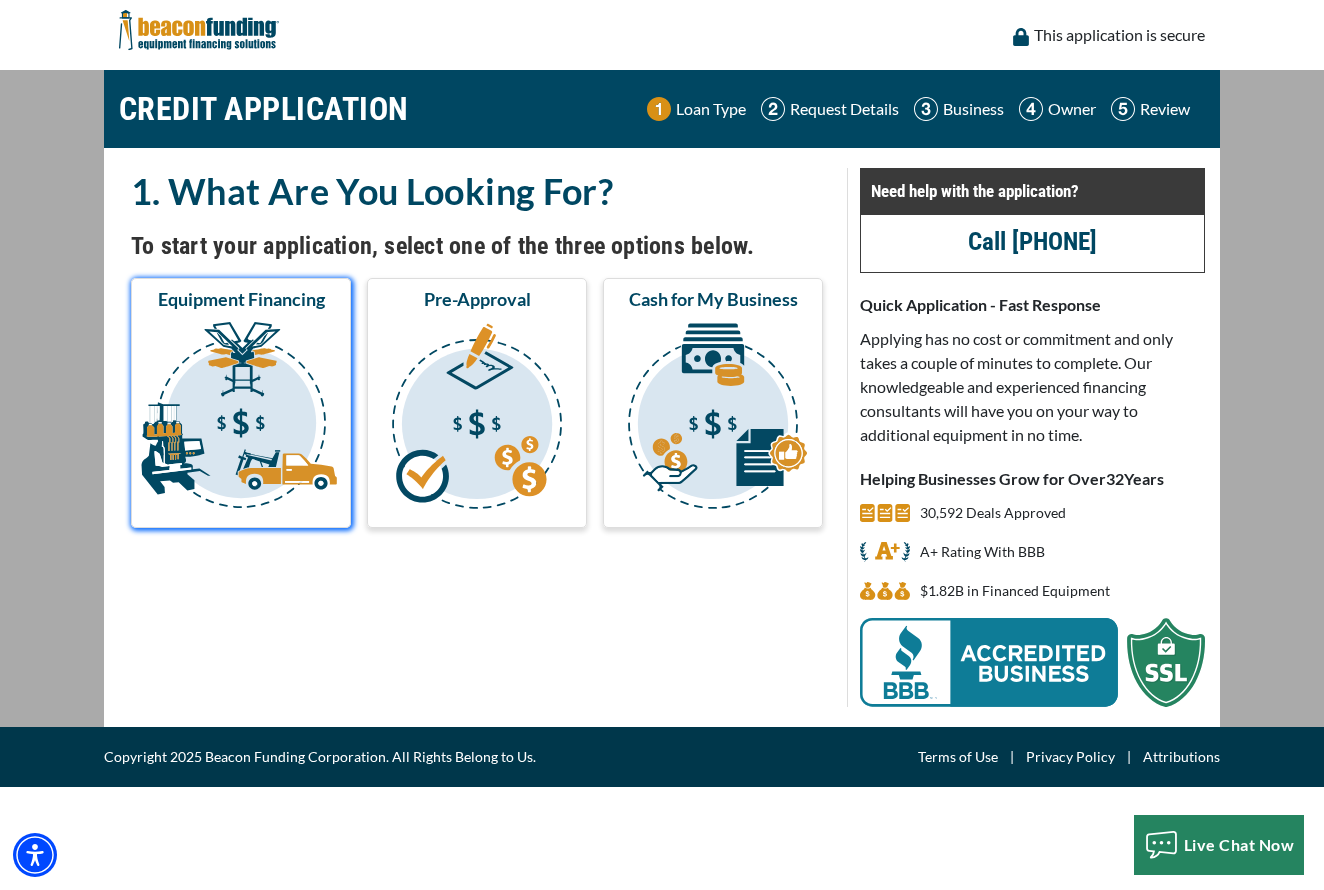 scroll, scrollTop: 1, scrollLeft: -1, axis: both 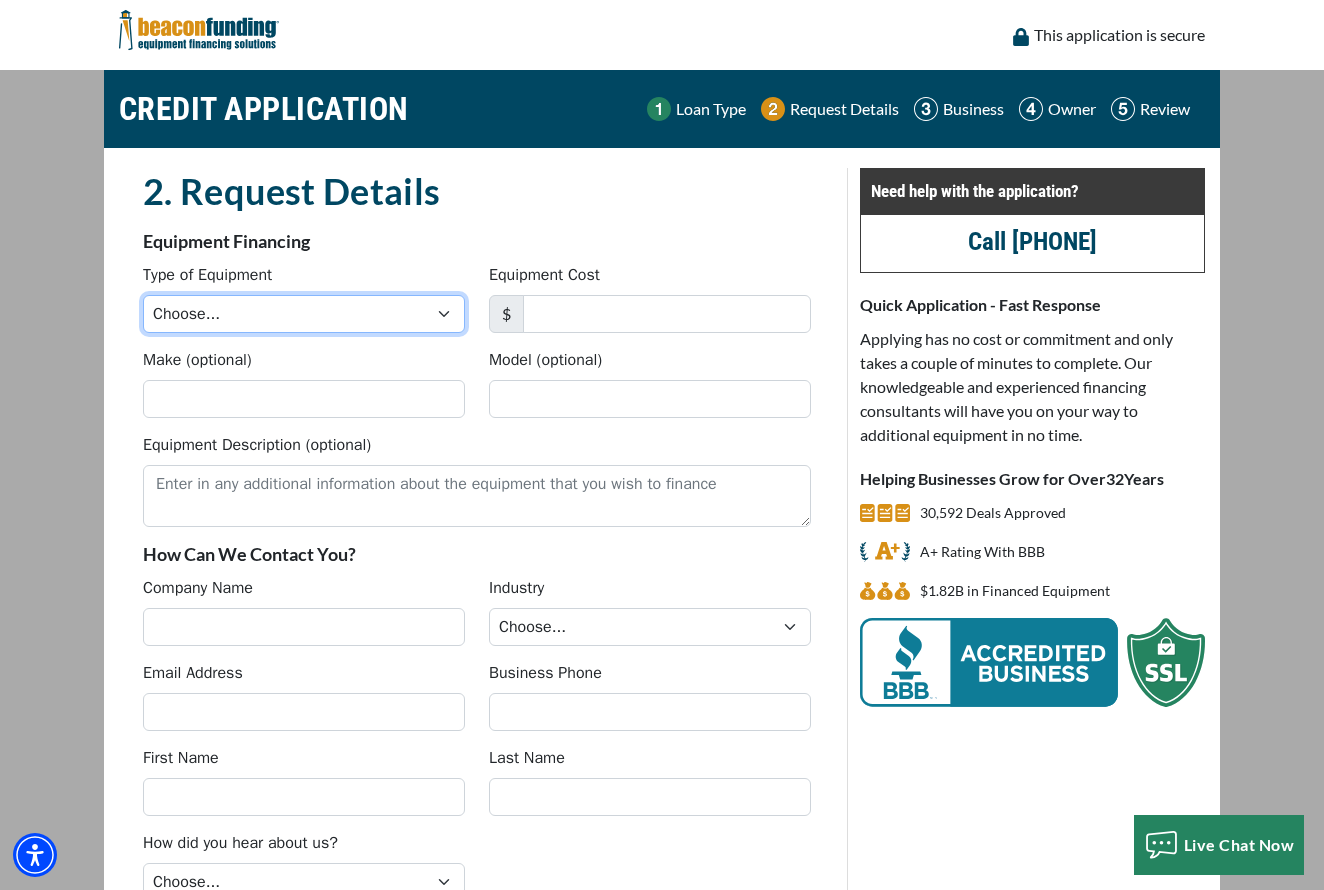 select on "6" 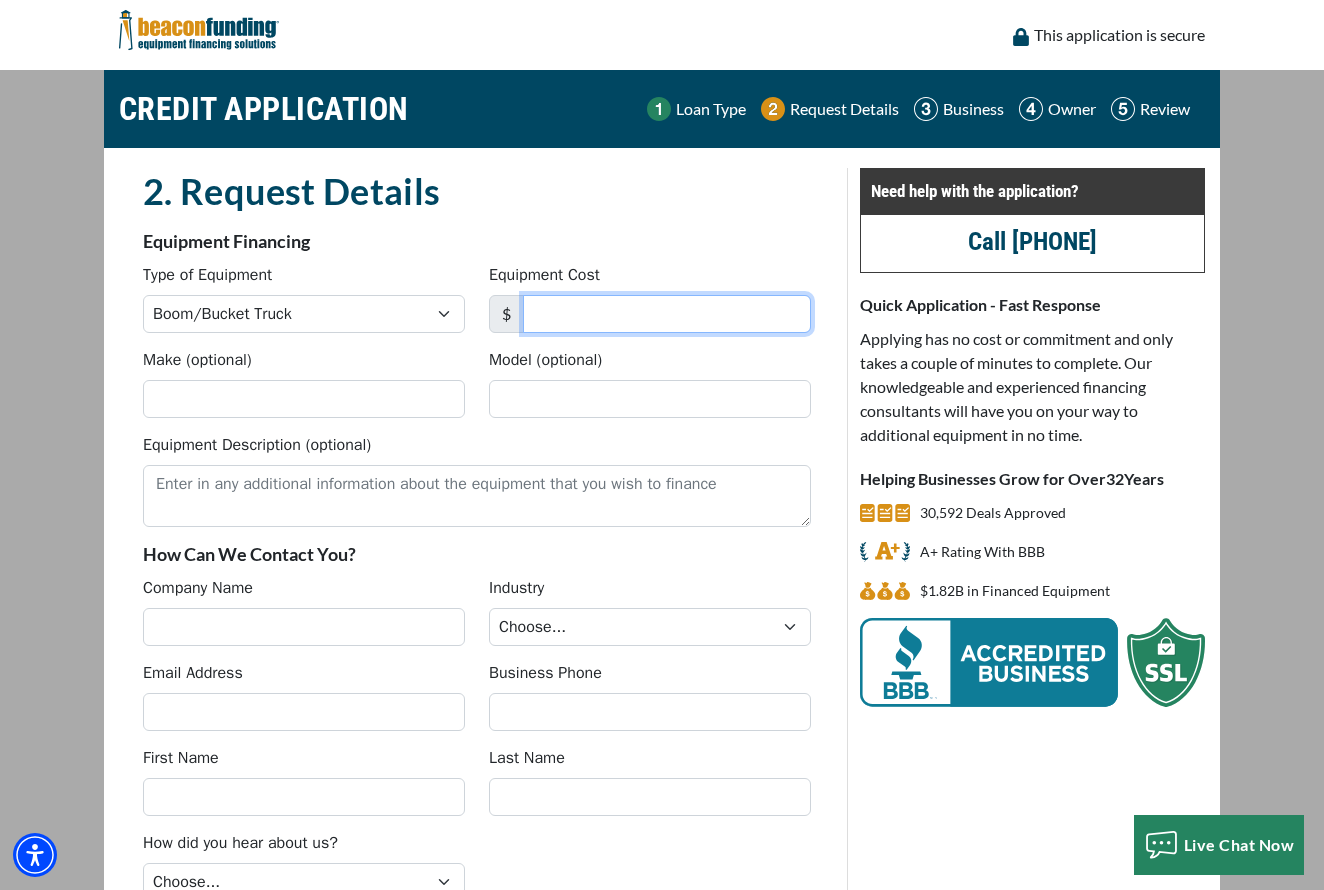 click on "Equipment Cost" at bounding box center [667, 314] 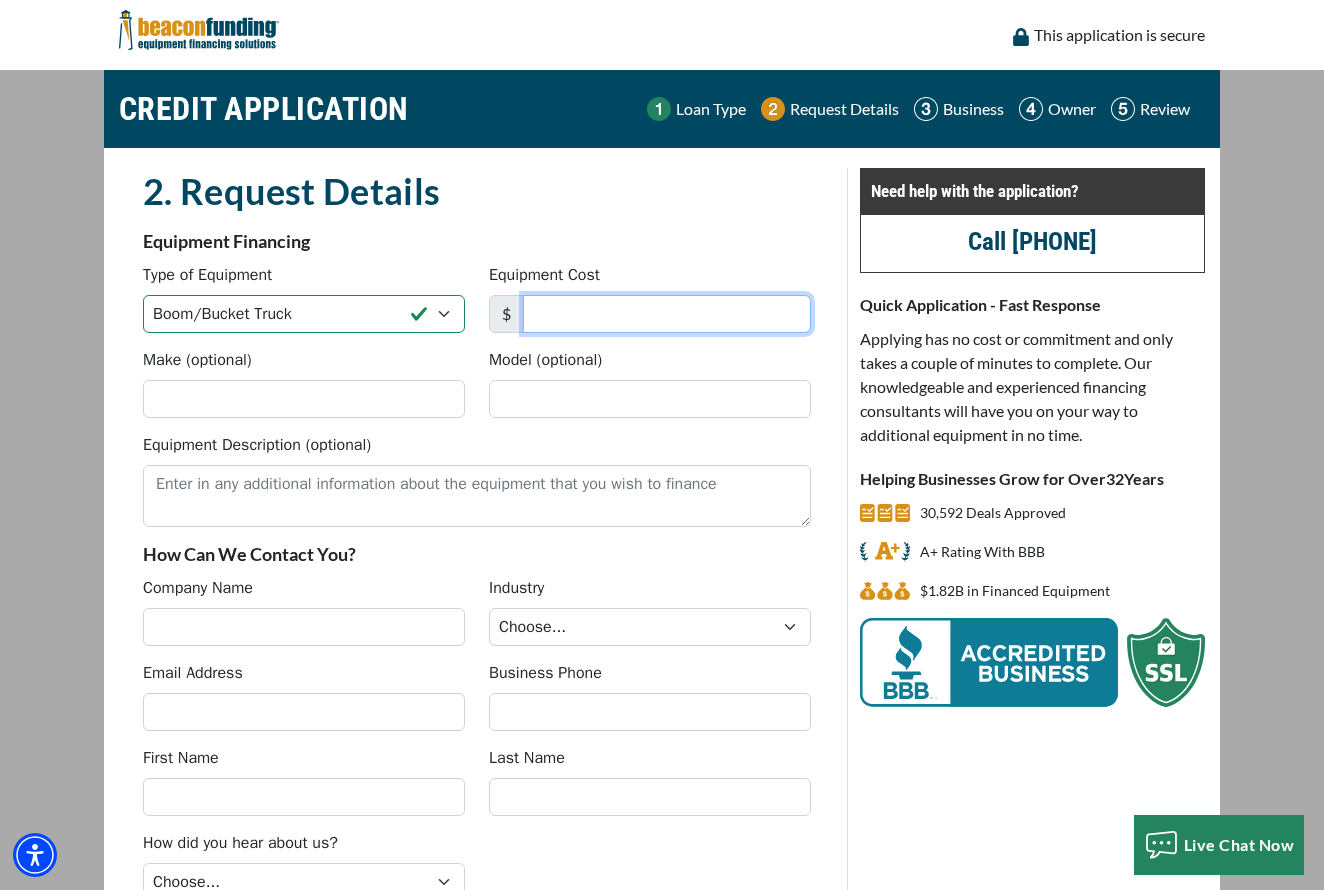 scroll, scrollTop: 0, scrollLeft: 0, axis: both 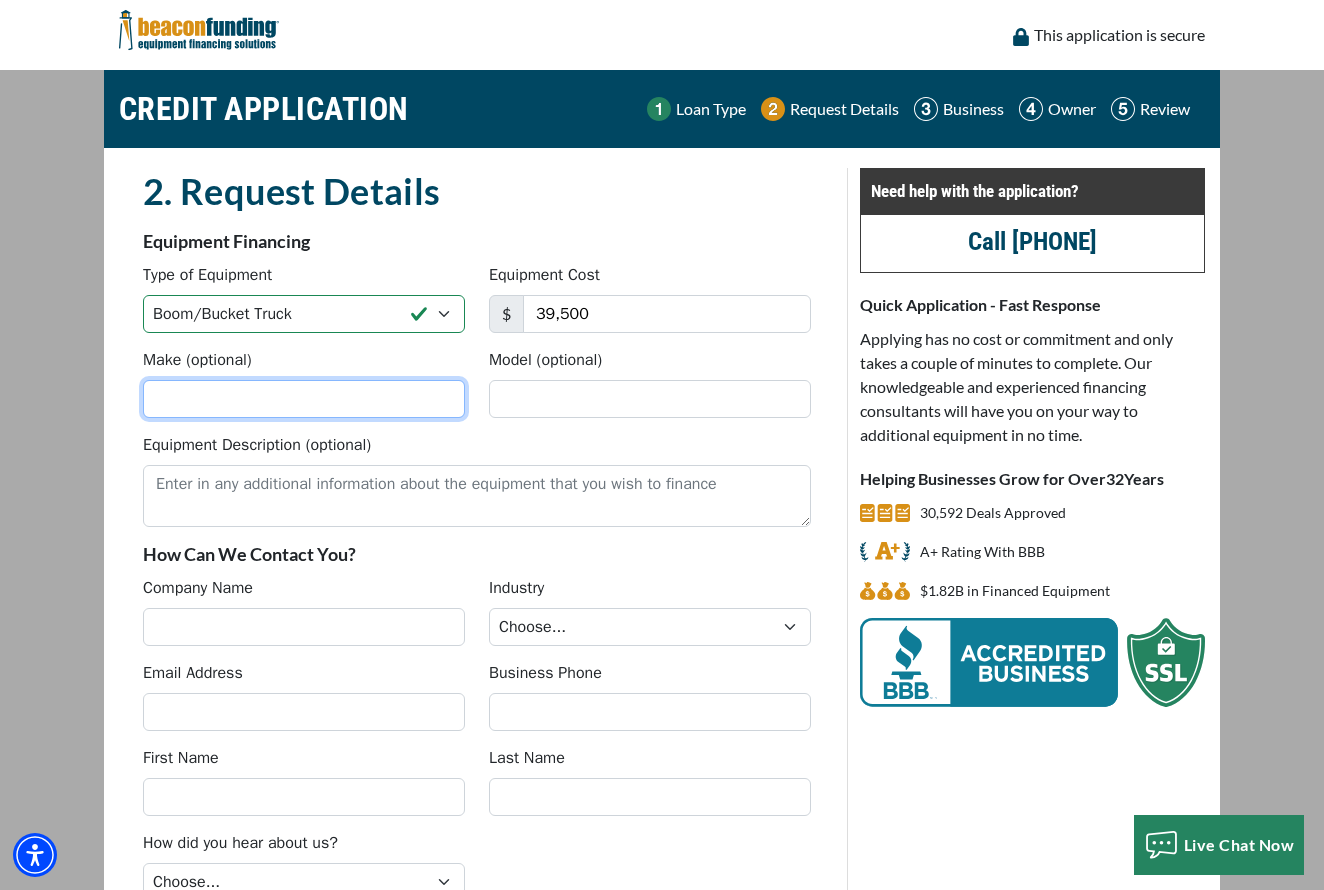 click on "Make (optional)" at bounding box center [304, 399] 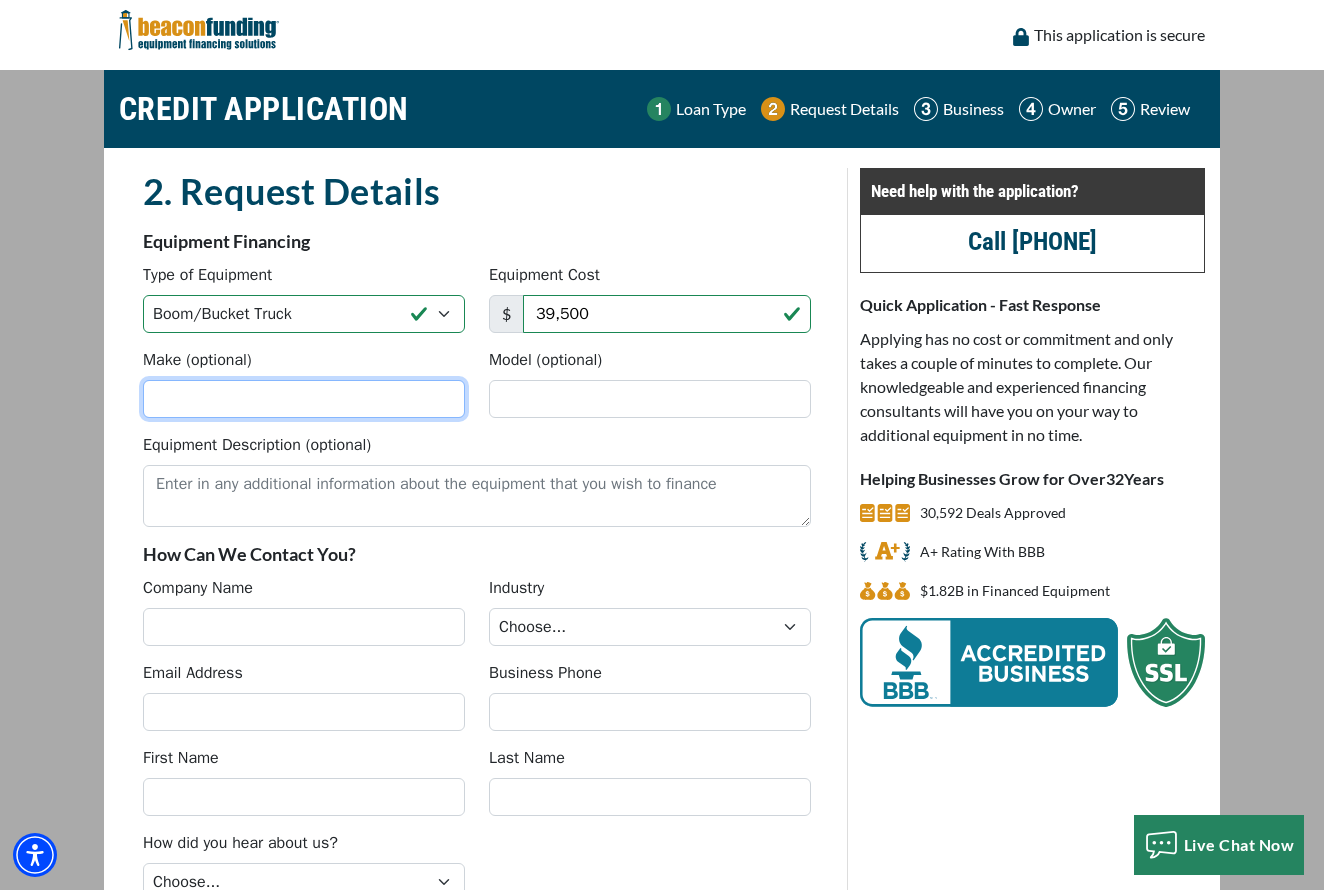 scroll, scrollTop: 1, scrollLeft: 1, axis: both 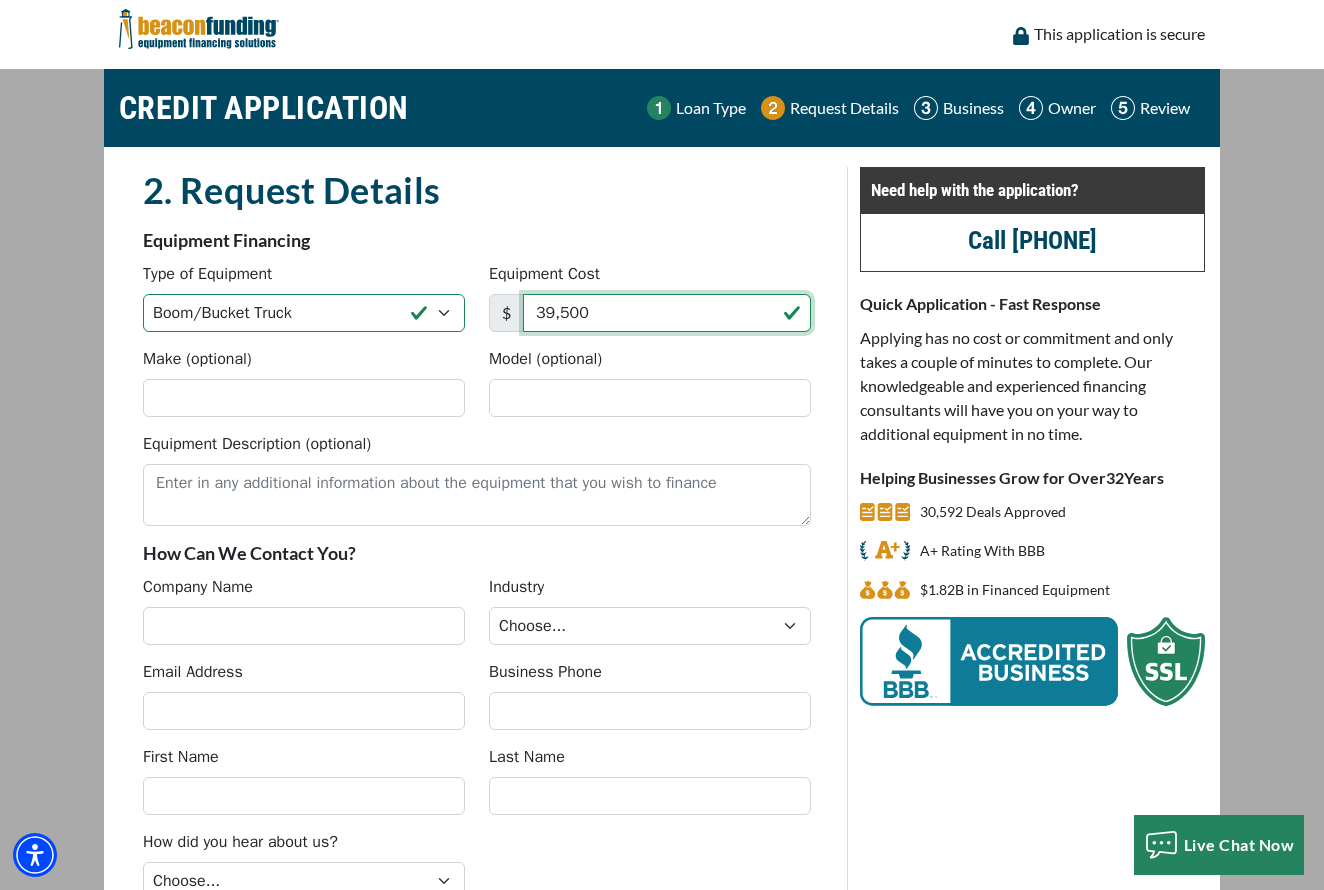 click on "39,500" at bounding box center (667, 313) 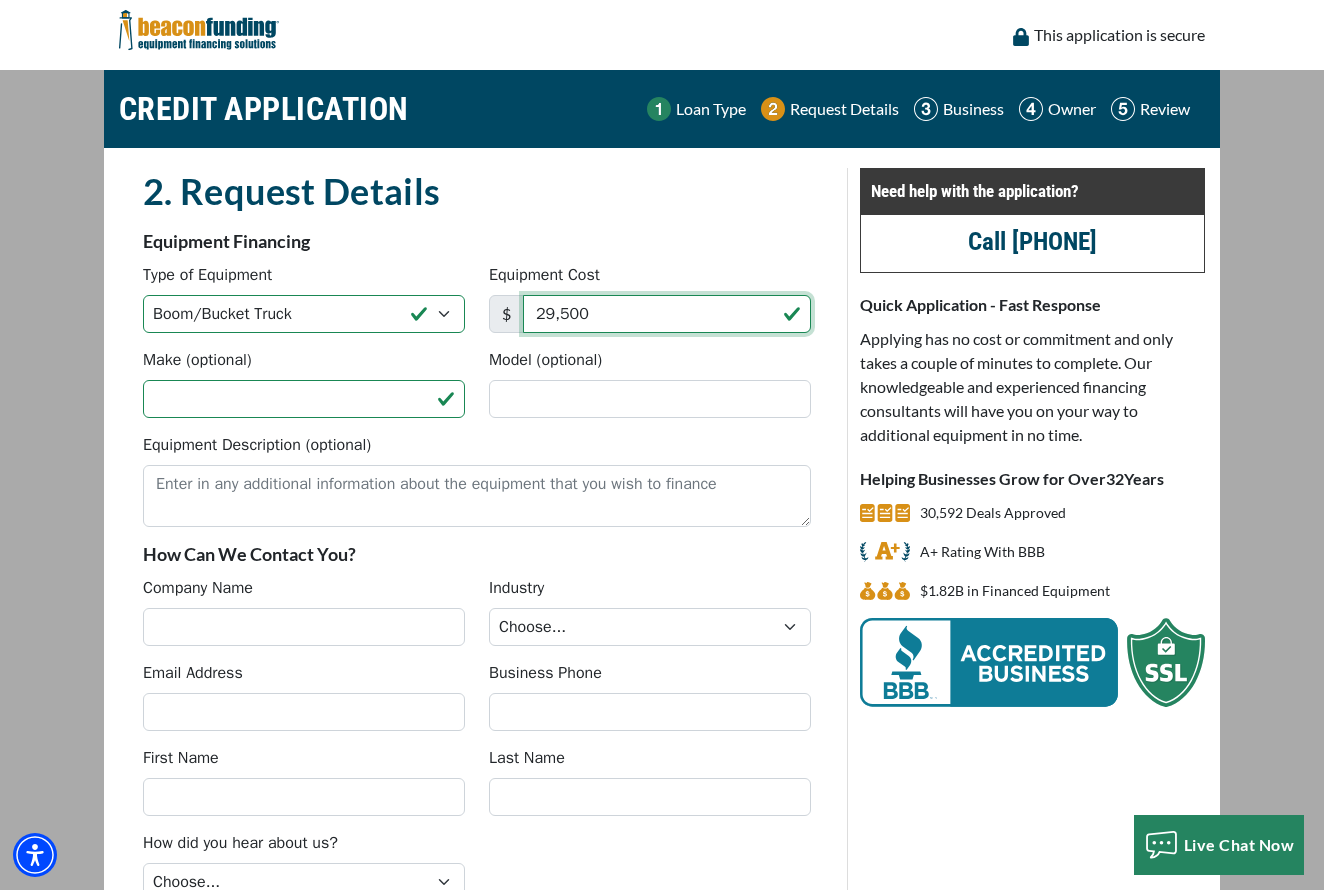 scroll, scrollTop: 0, scrollLeft: 0, axis: both 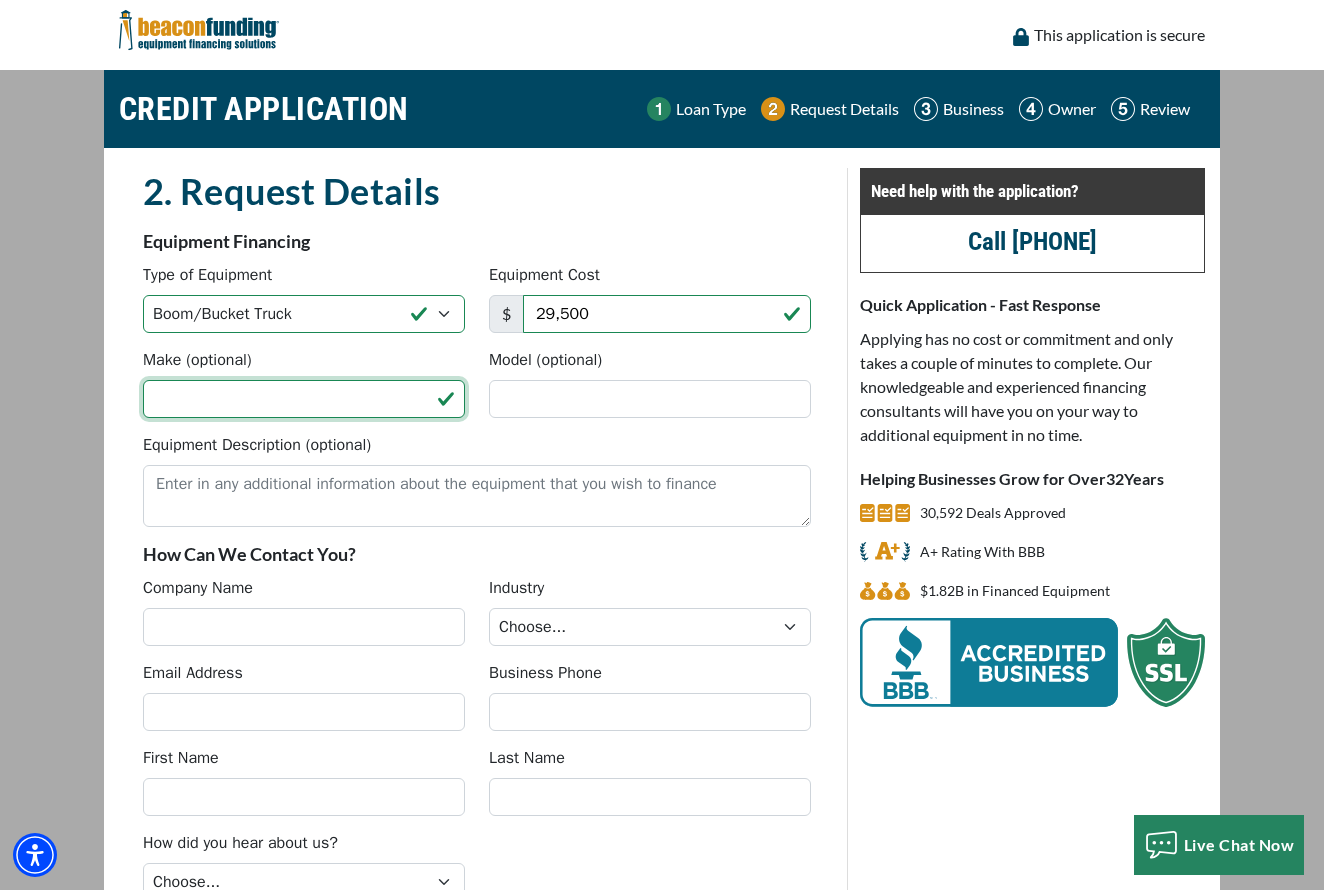 click on "Make (optional)" at bounding box center [304, 399] 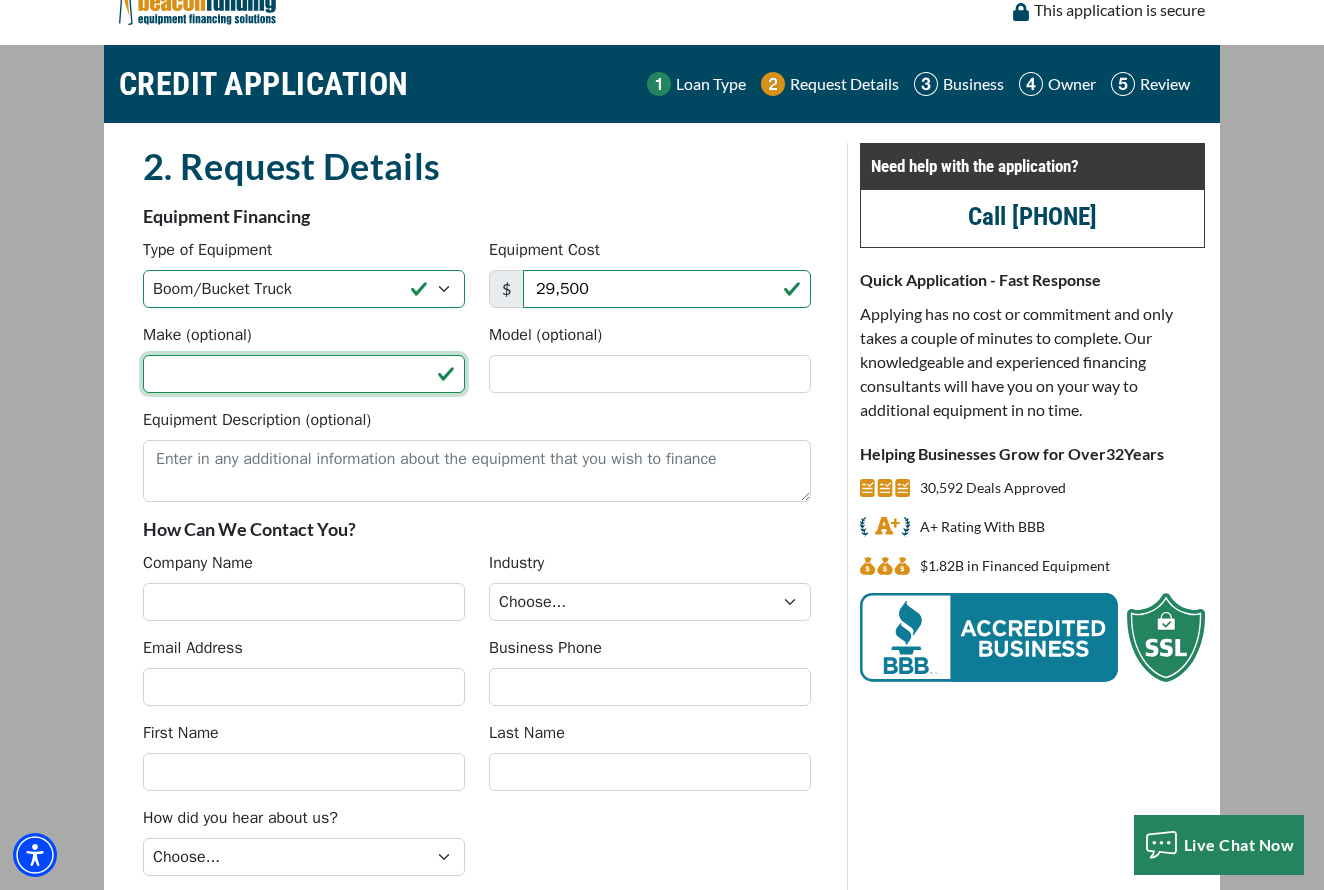 scroll, scrollTop: 25, scrollLeft: 0, axis: vertical 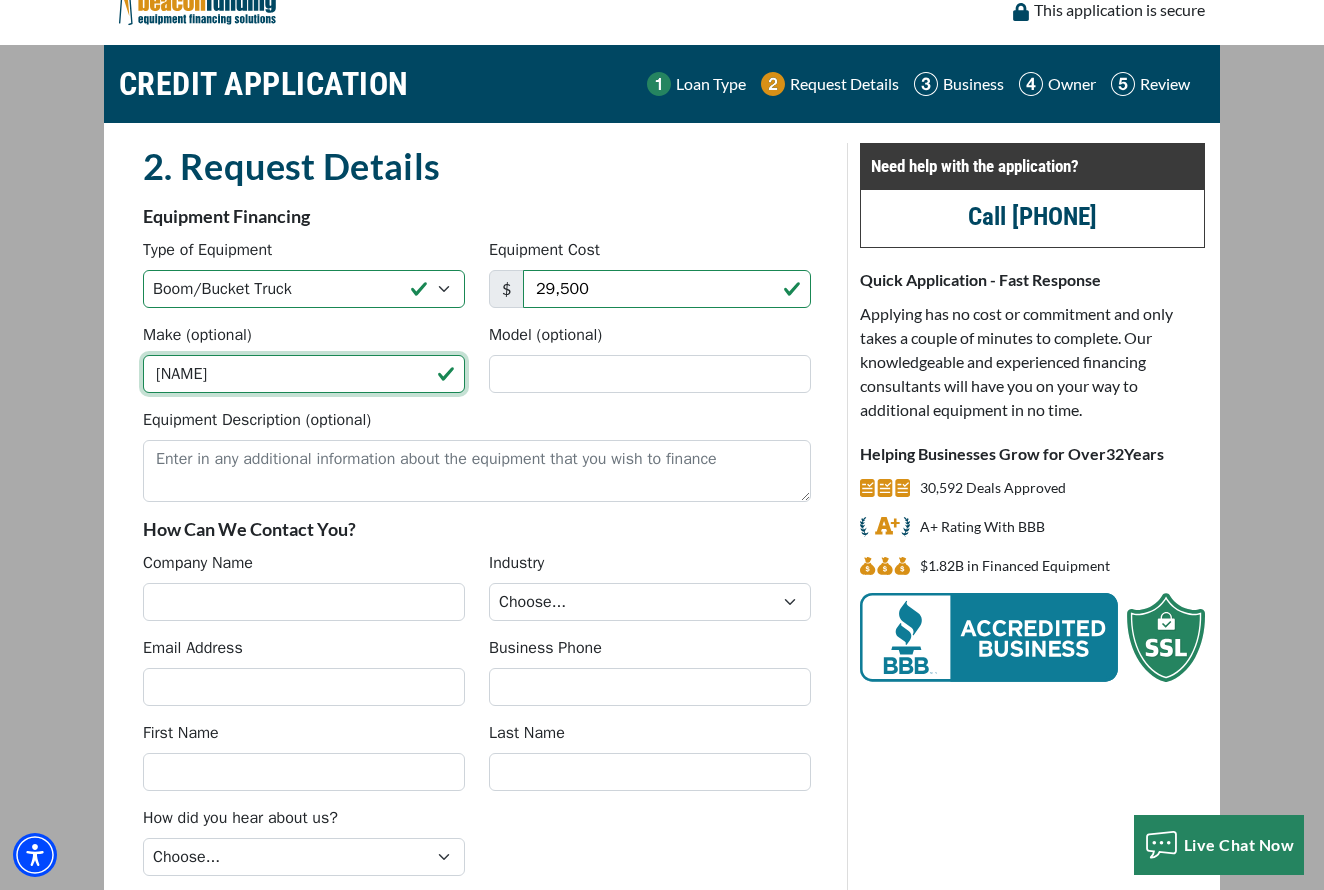 type on "FORD" 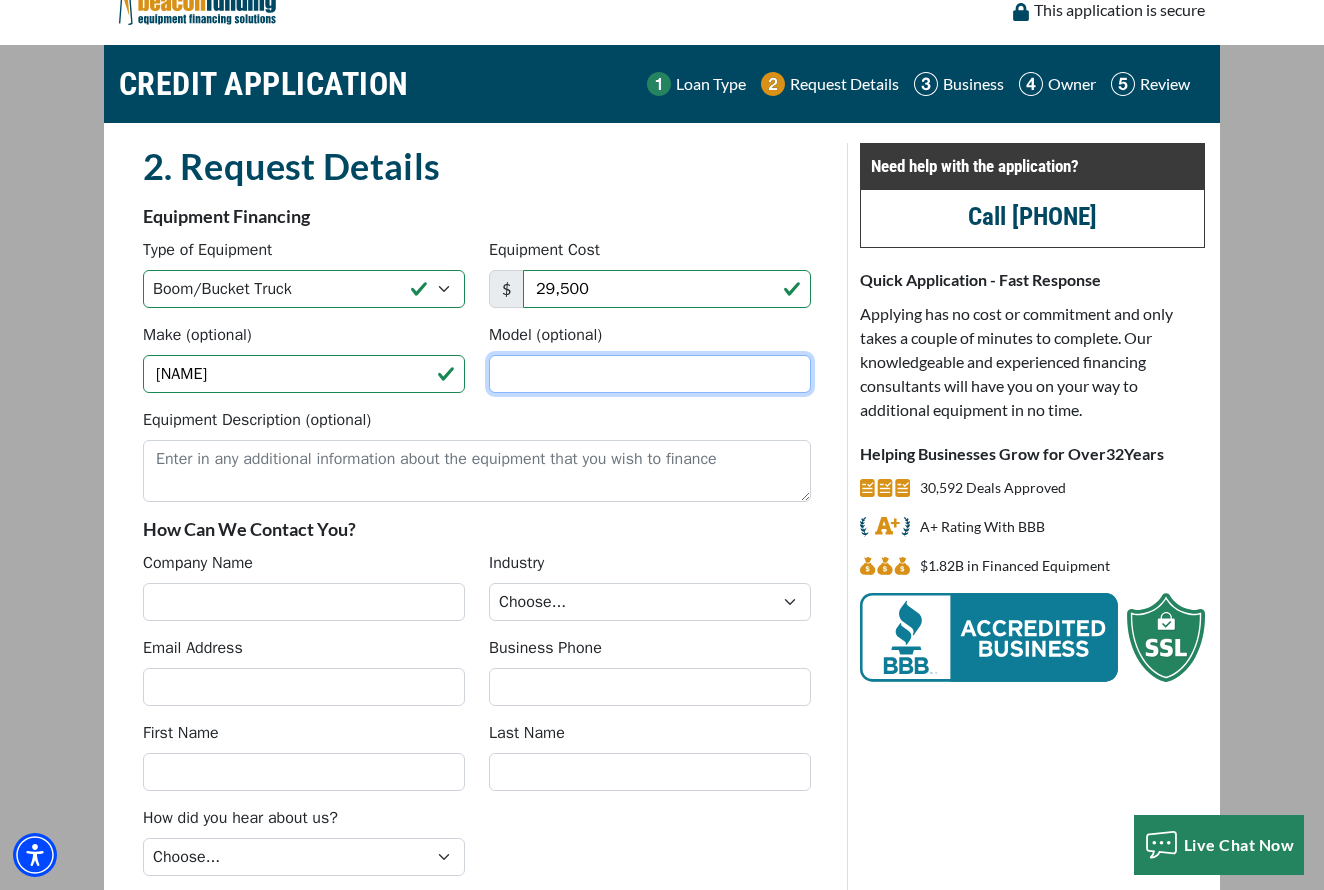 click on "Model (optional)" at bounding box center (650, 374) 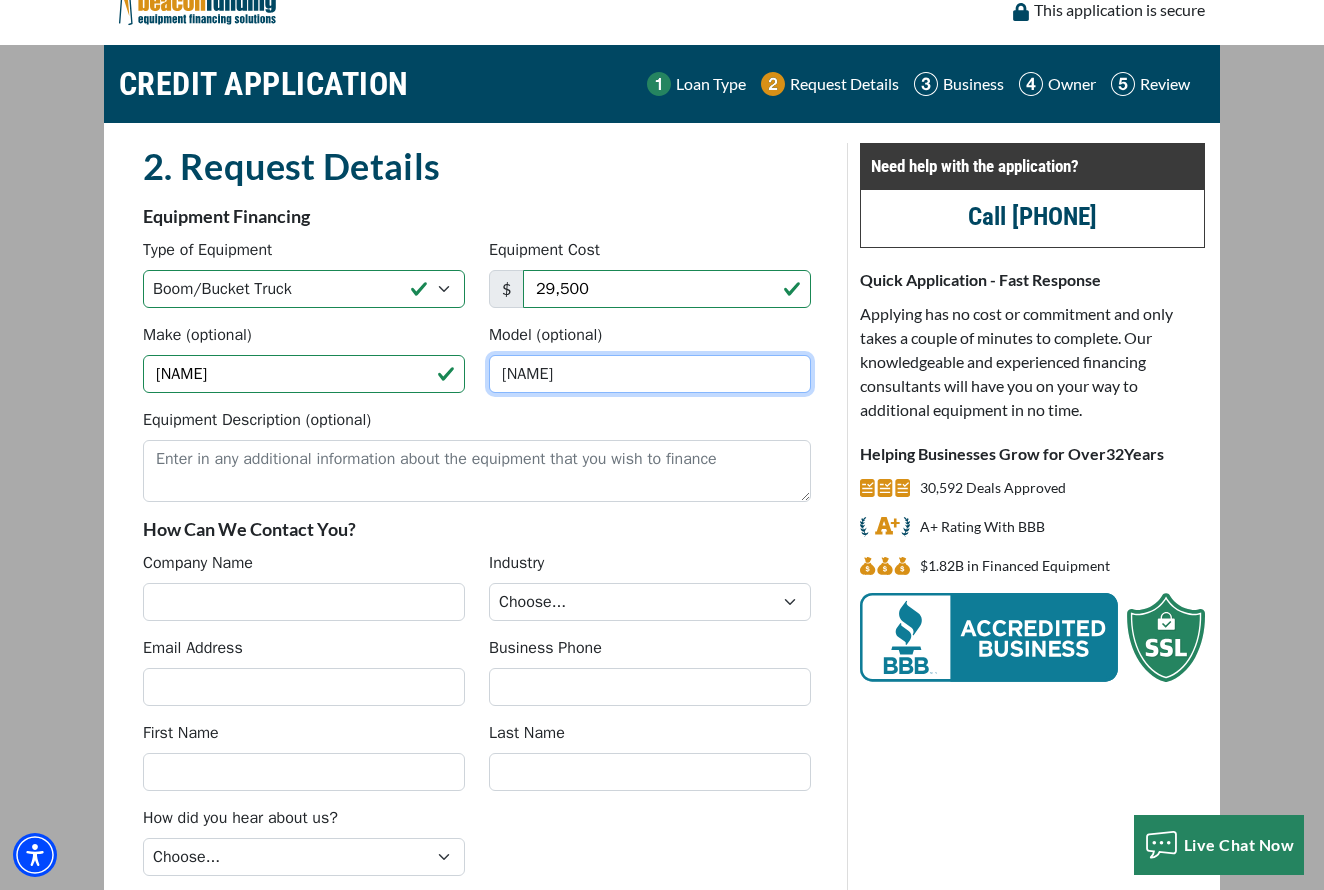 type on "F750" 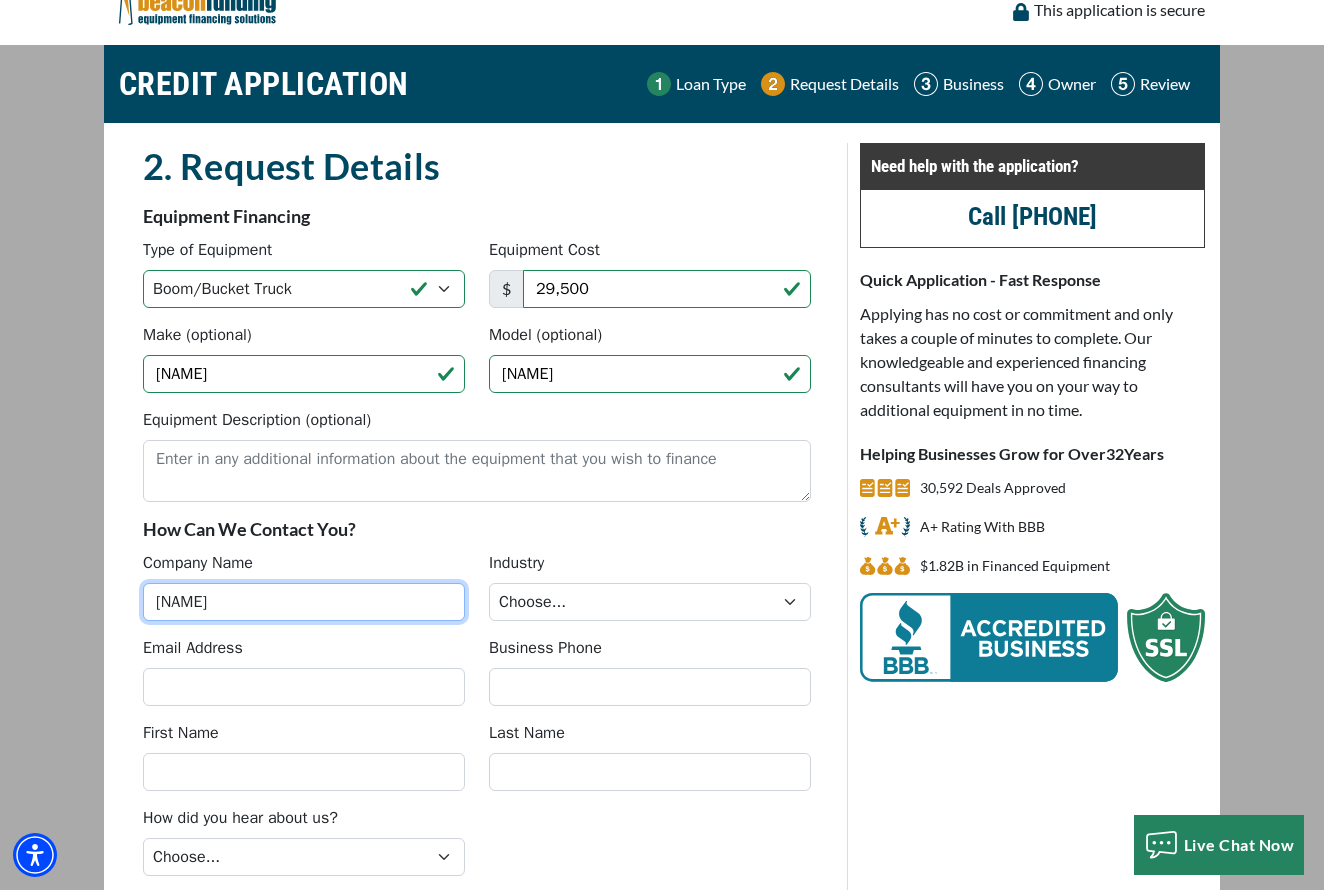 type on "RJ PAINTING & TREE SERVICES, LLC" 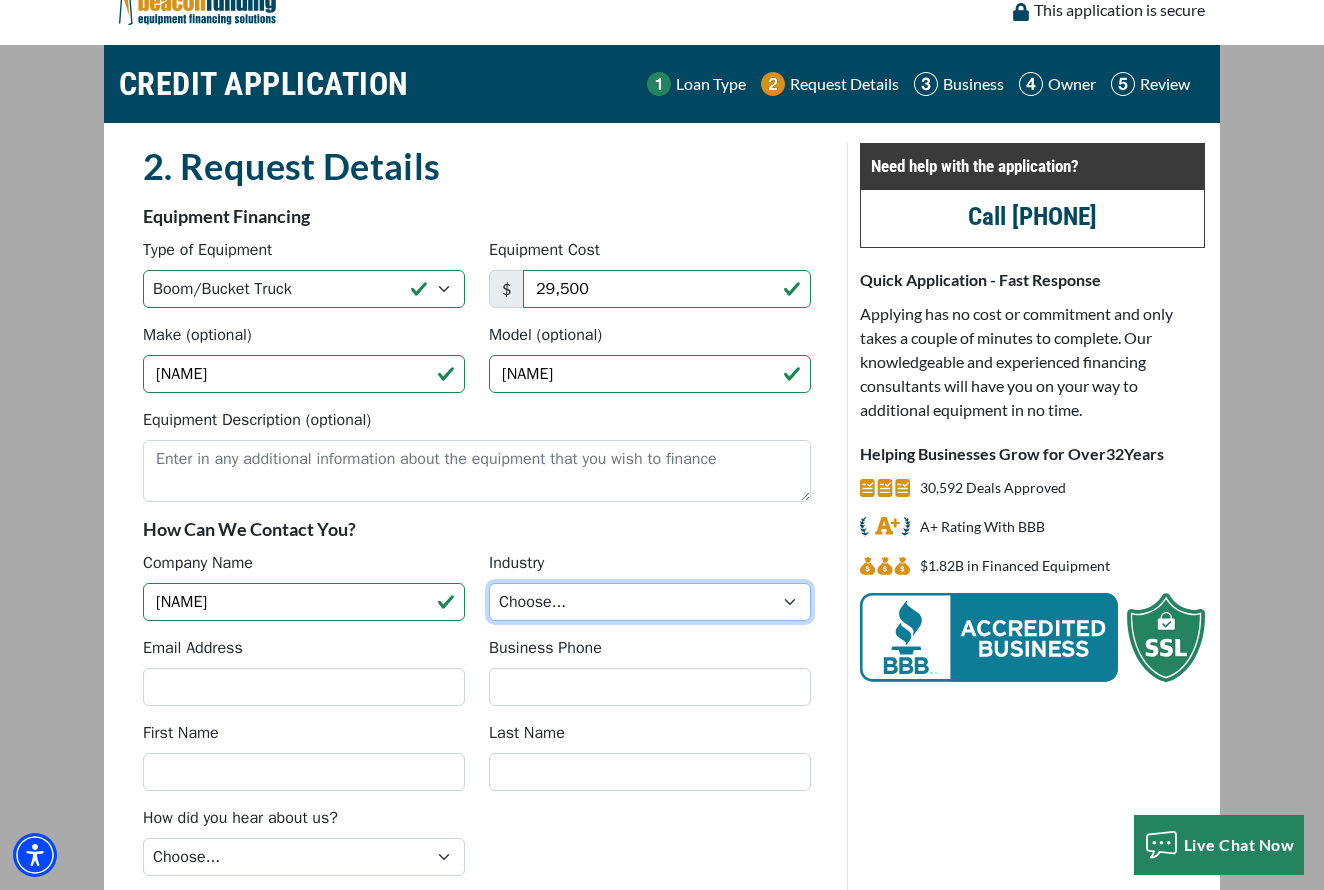 select on "5" 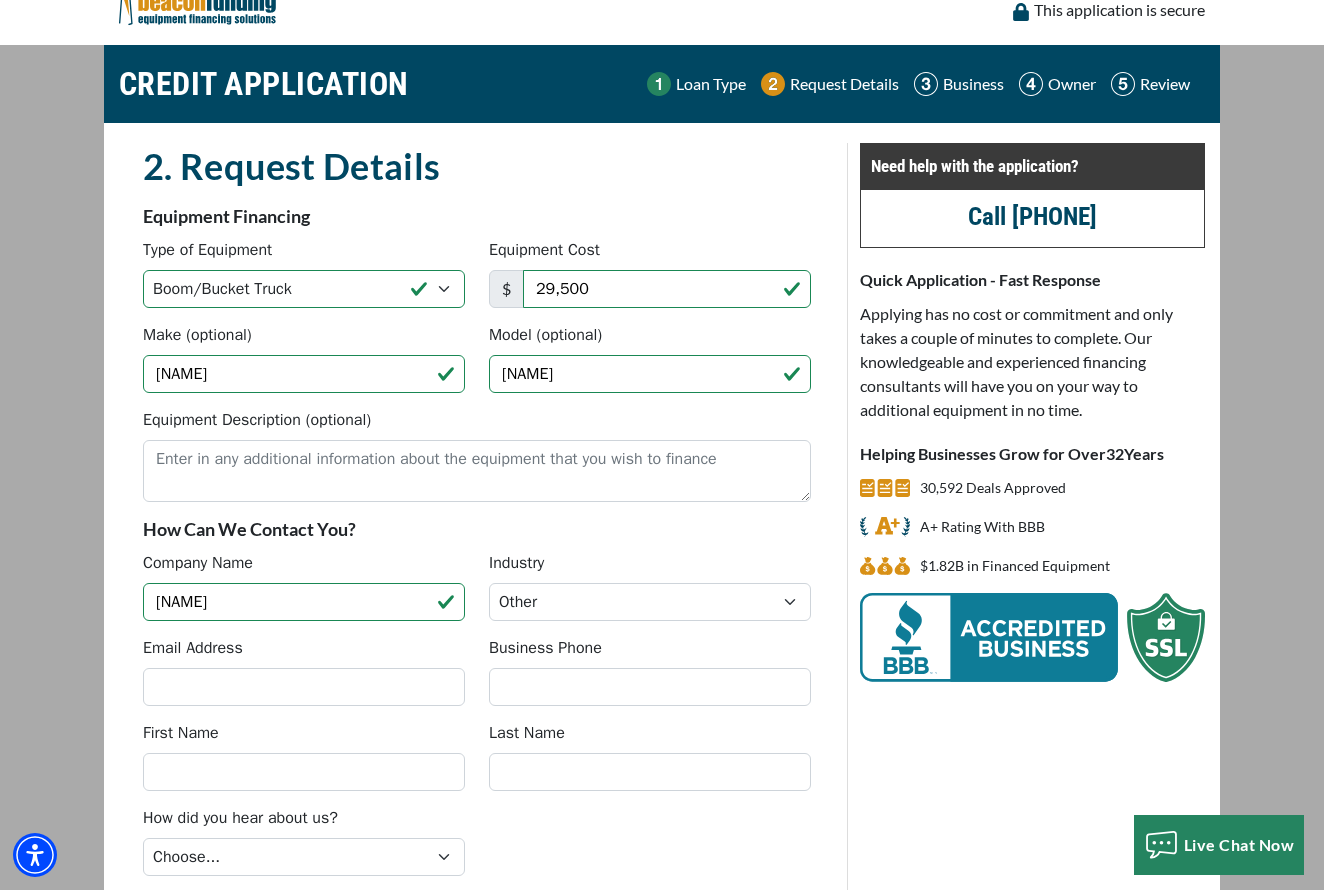 drag, startPoint x: 174, startPoint y: 662, endPoint x: 182, endPoint y: 671, distance: 12.0415945 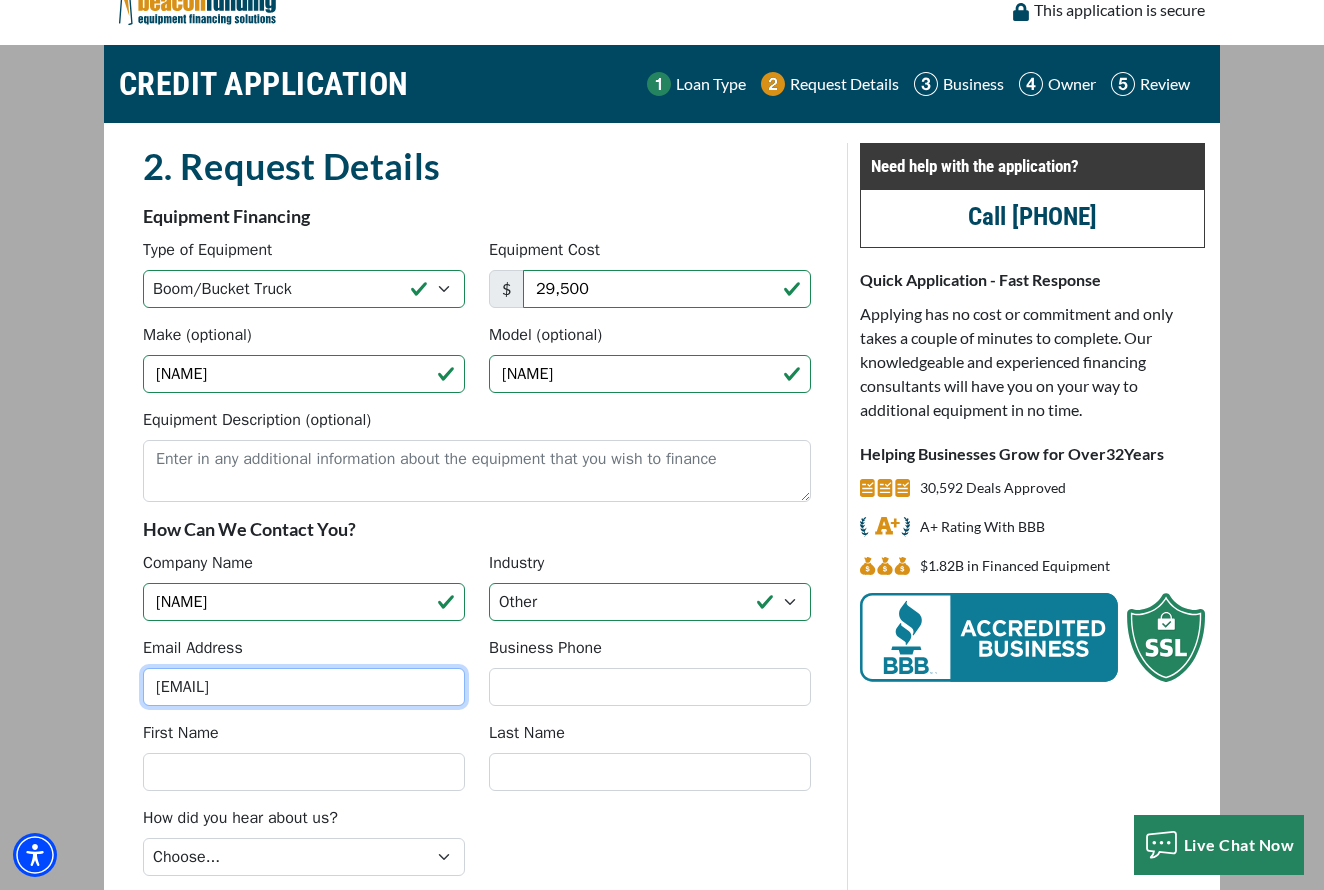 type on "[EMAIL]" 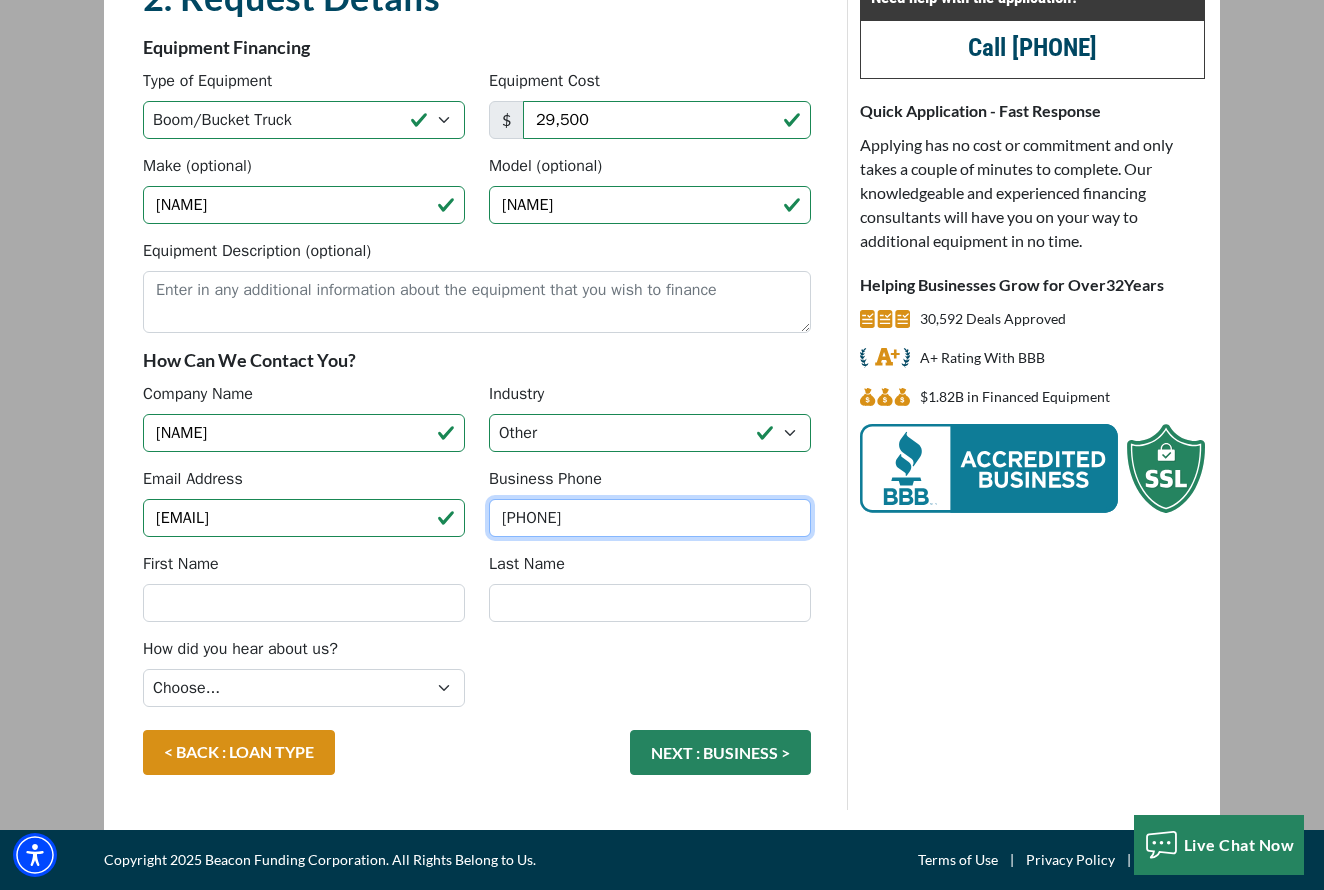 scroll, scrollTop: 194, scrollLeft: 0, axis: vertical 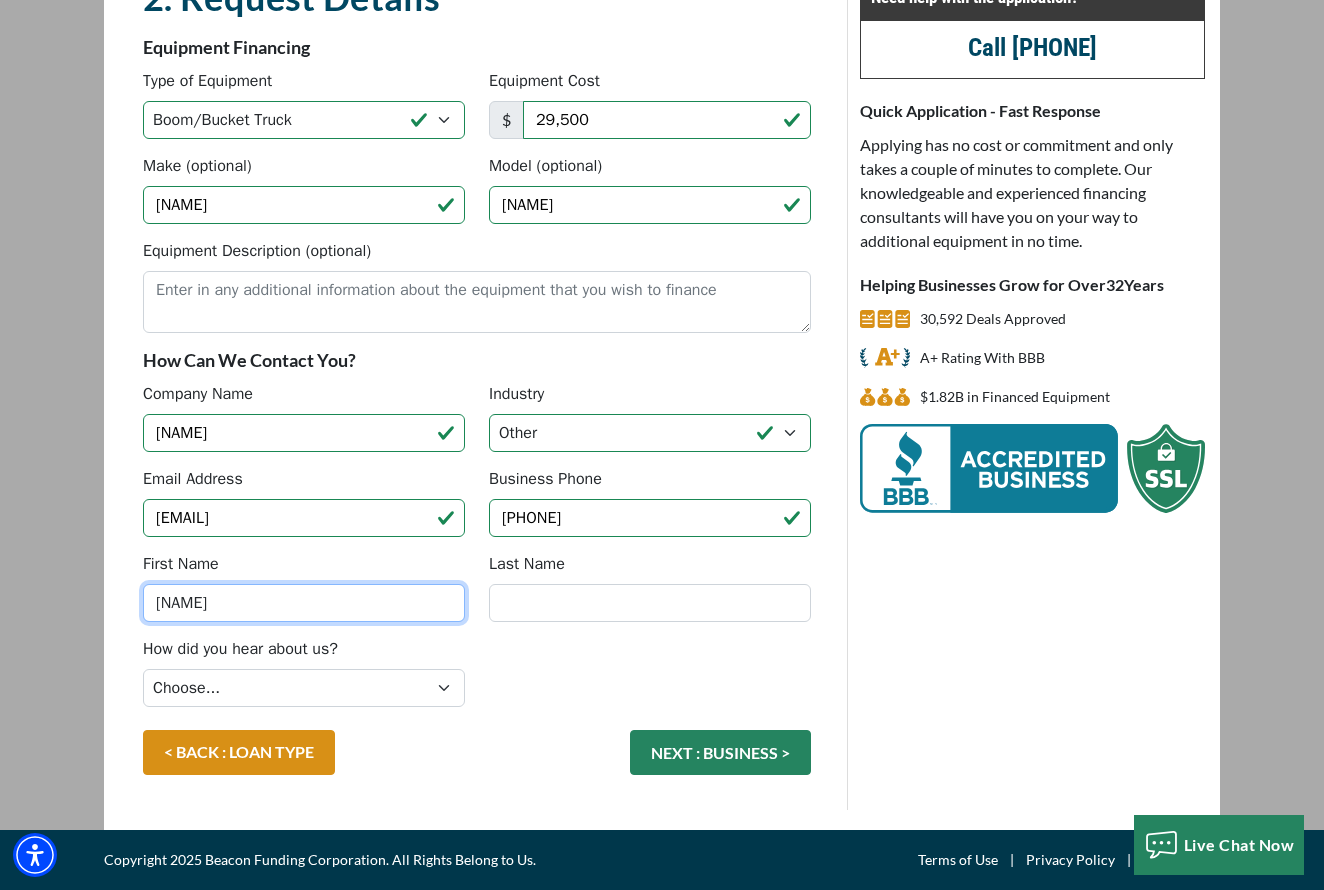 type on "[LAST]" 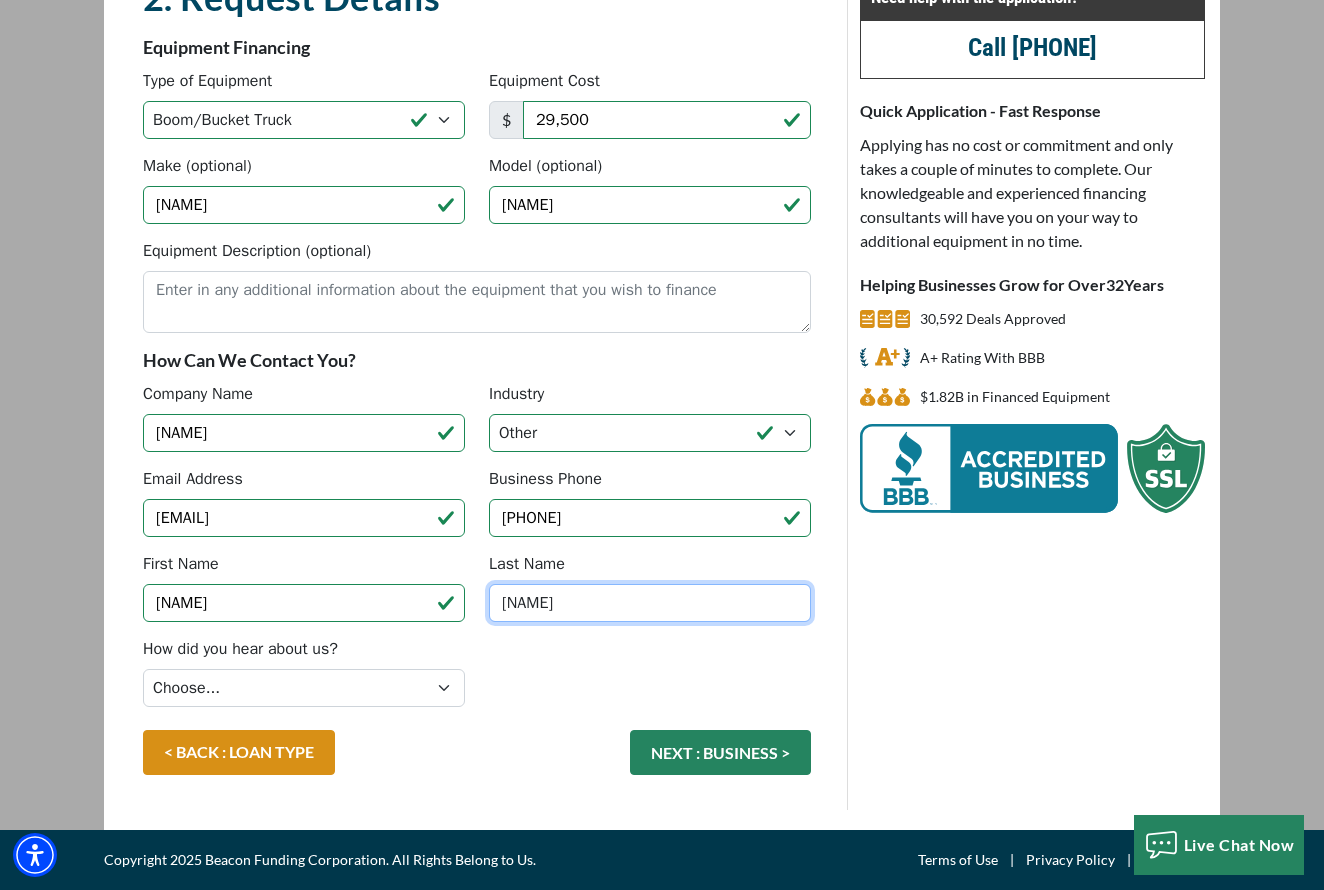 type on "Jenkinson" 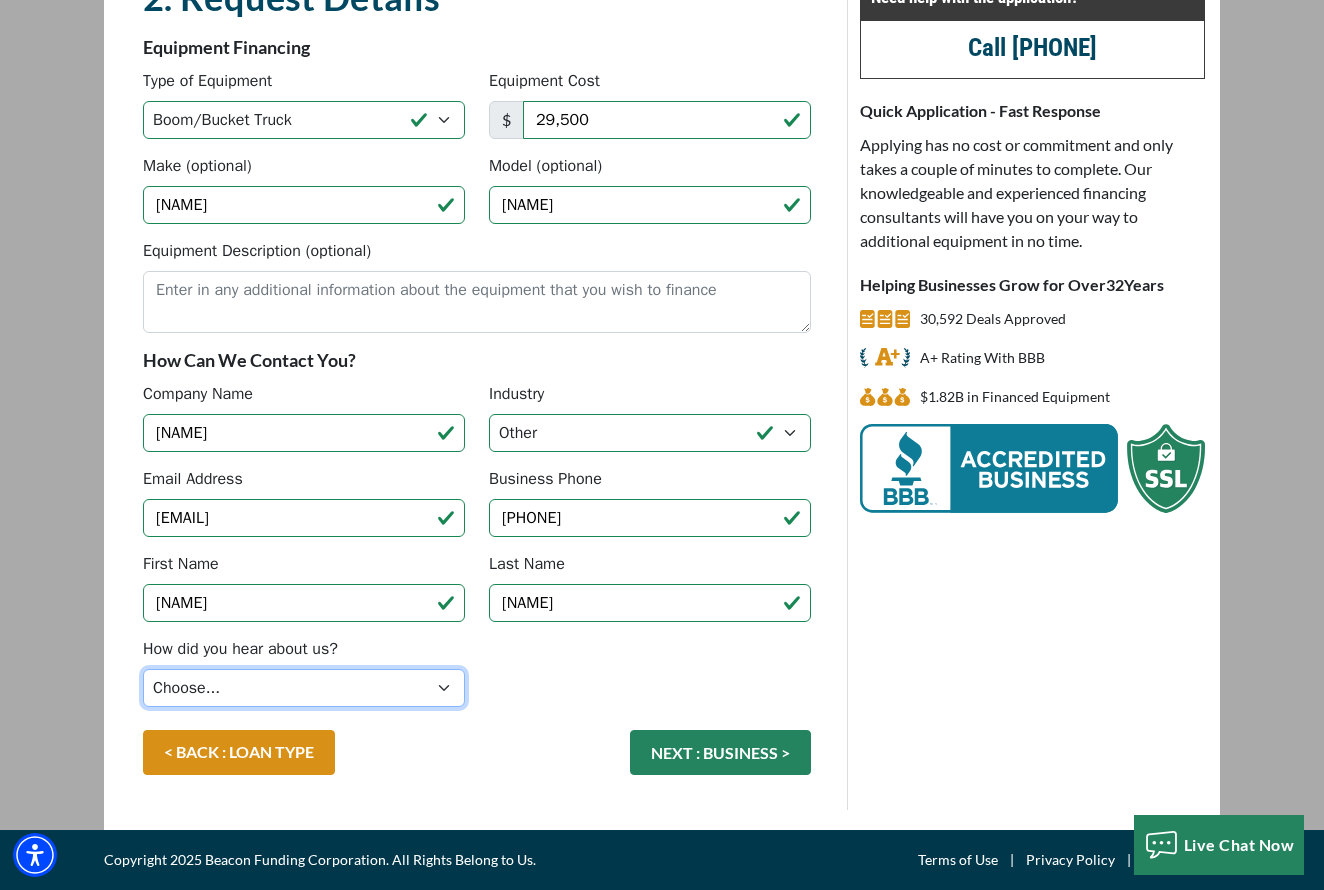 select on "5" 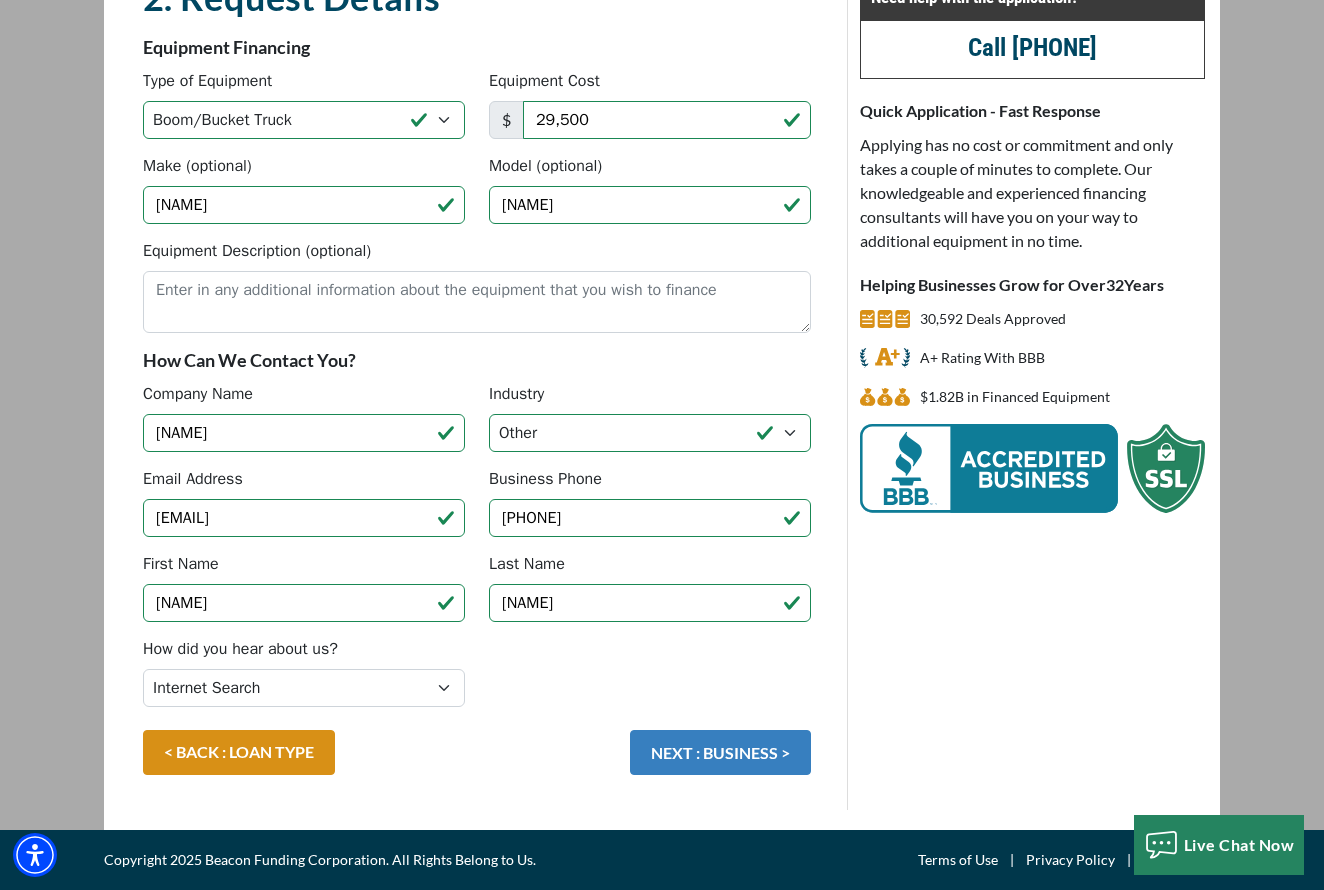 click on "NEXT : BUSINESS >" at bounding box center (720, 752) 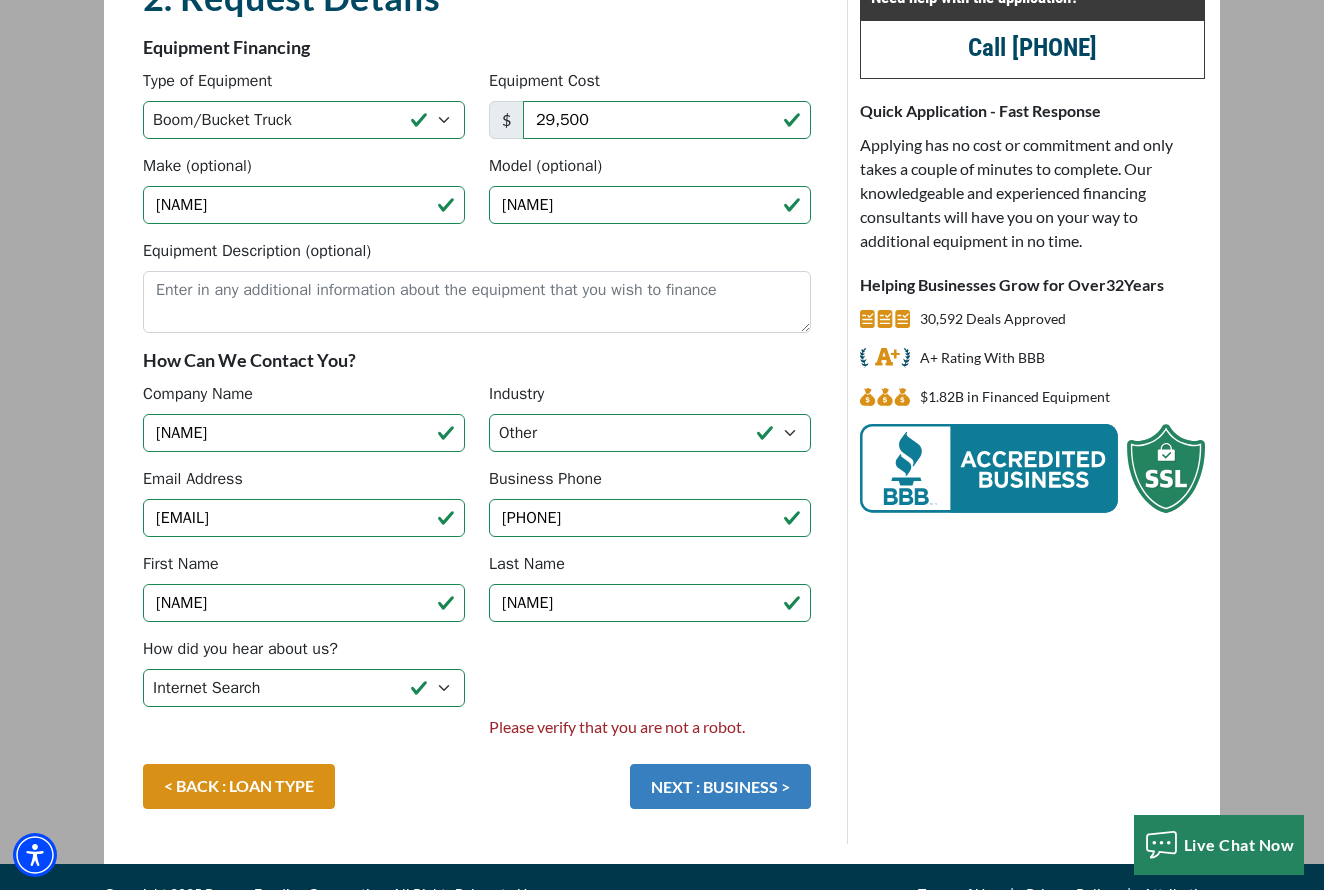 click on "NEXT : BUSINESS >" at bounding box center (720, 786) 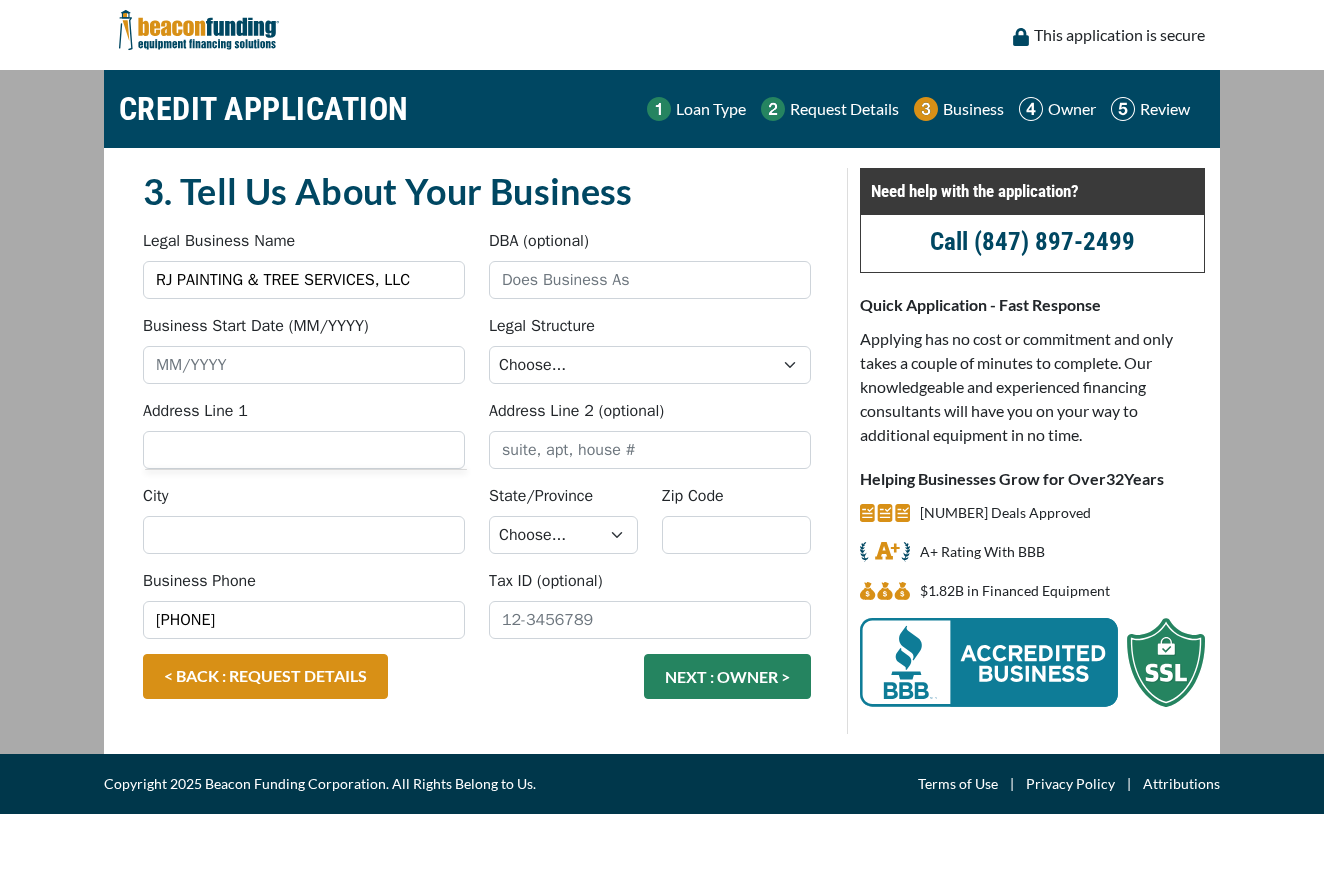 scroll, scrollTop: 0, scrollLeft: 0, axis: both 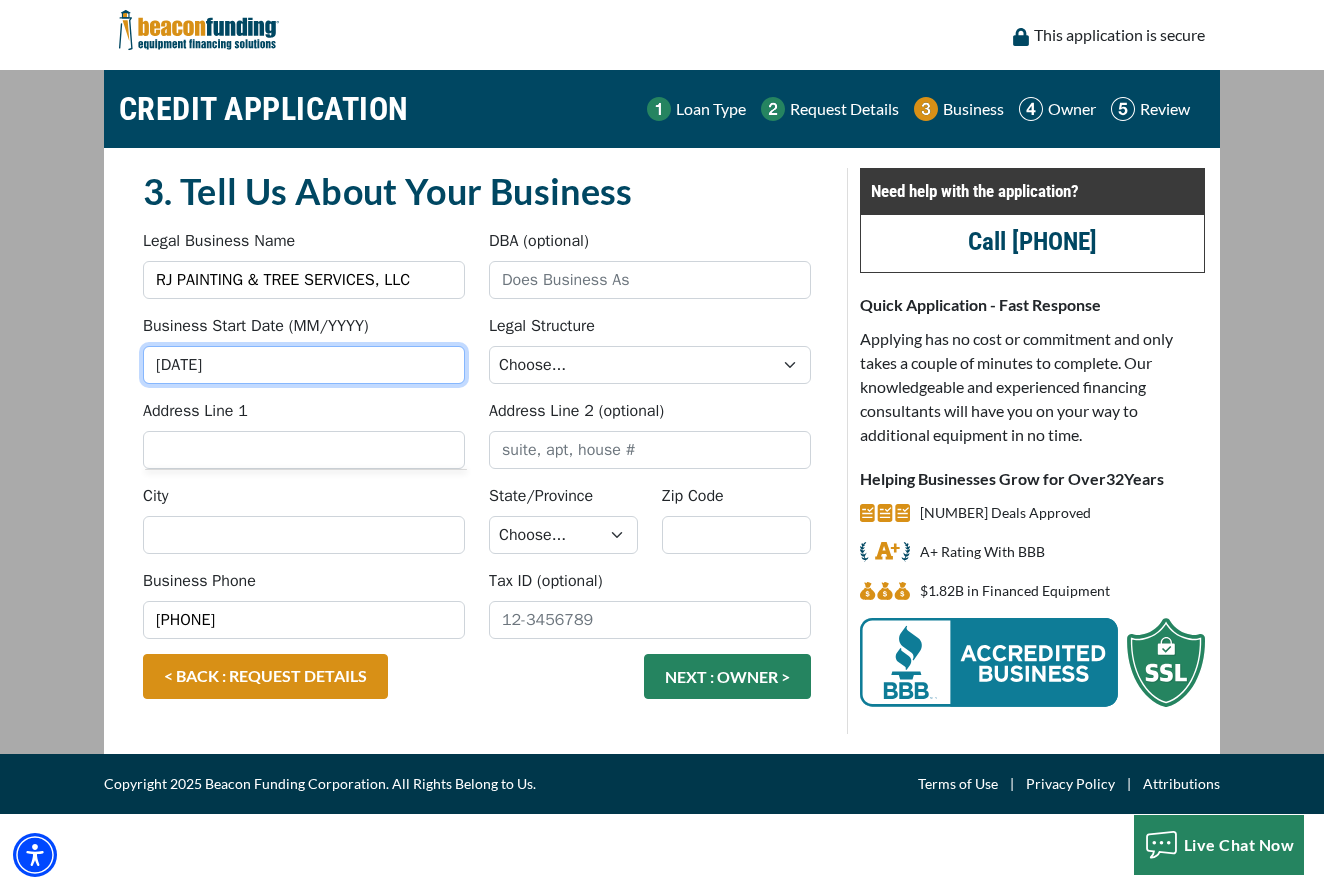 type on "[DATE]" 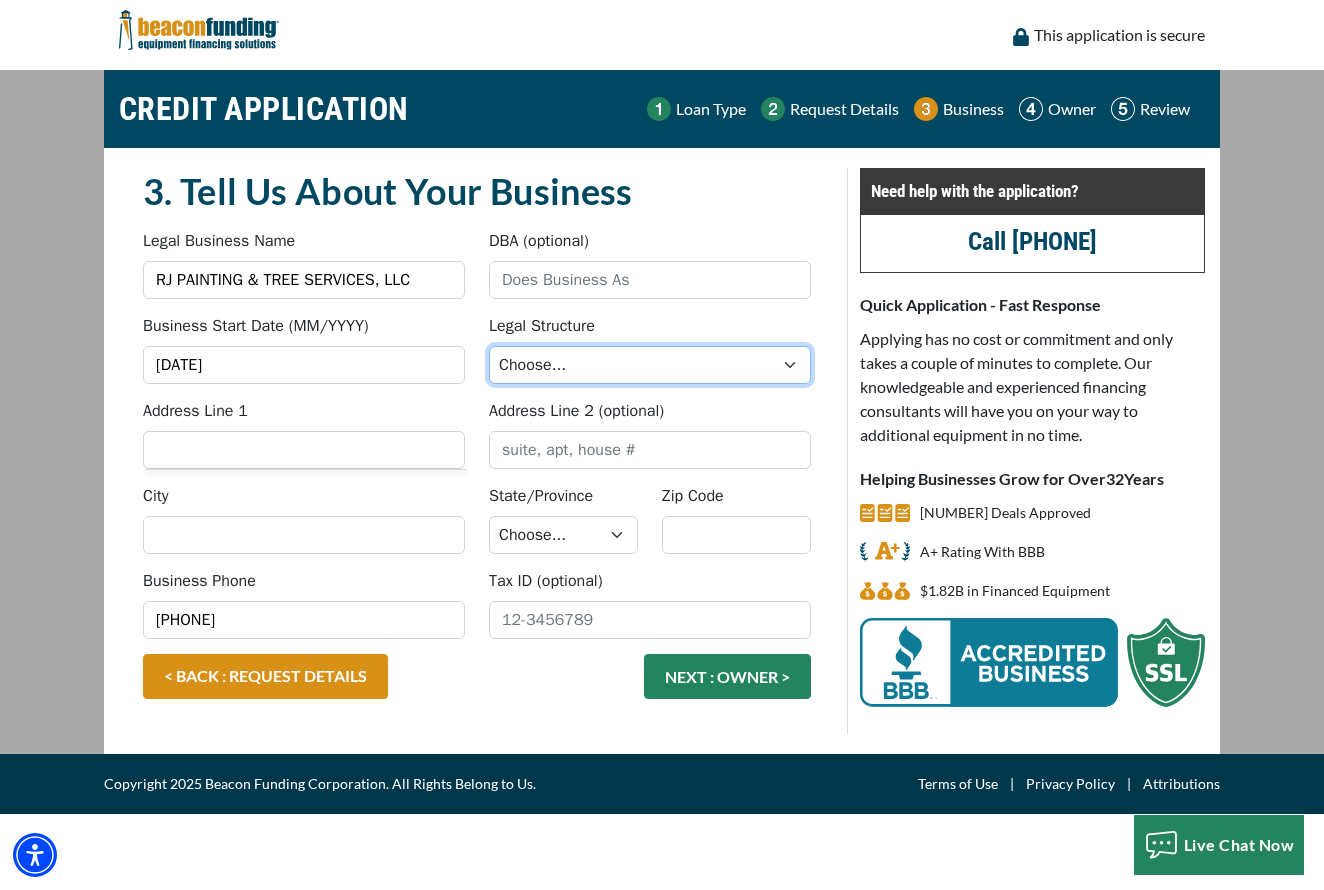 select on "2" 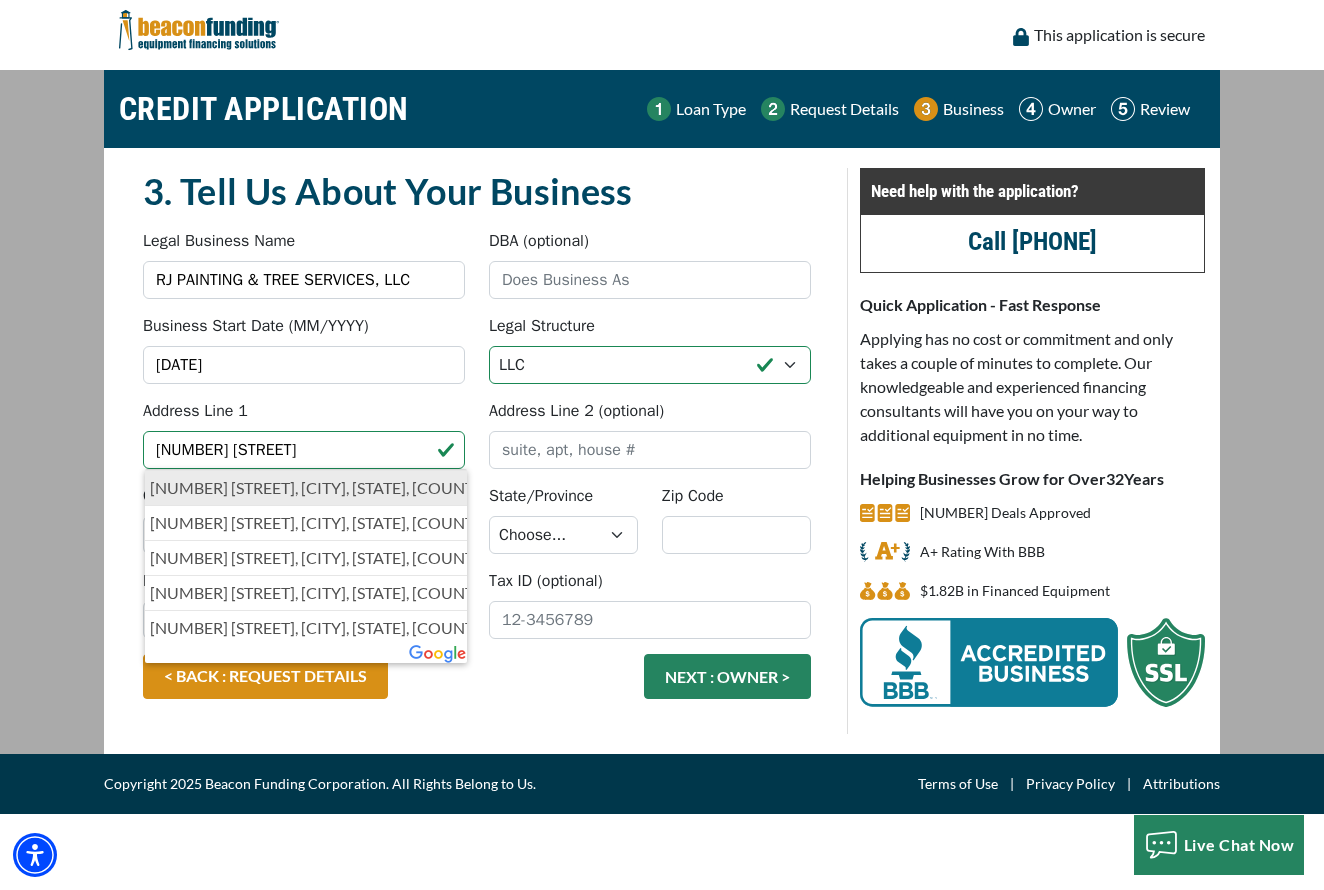 click on "8730 Hillgrove-Southern Rd, Union City, OH, USA" at bounding box center [306, 488] 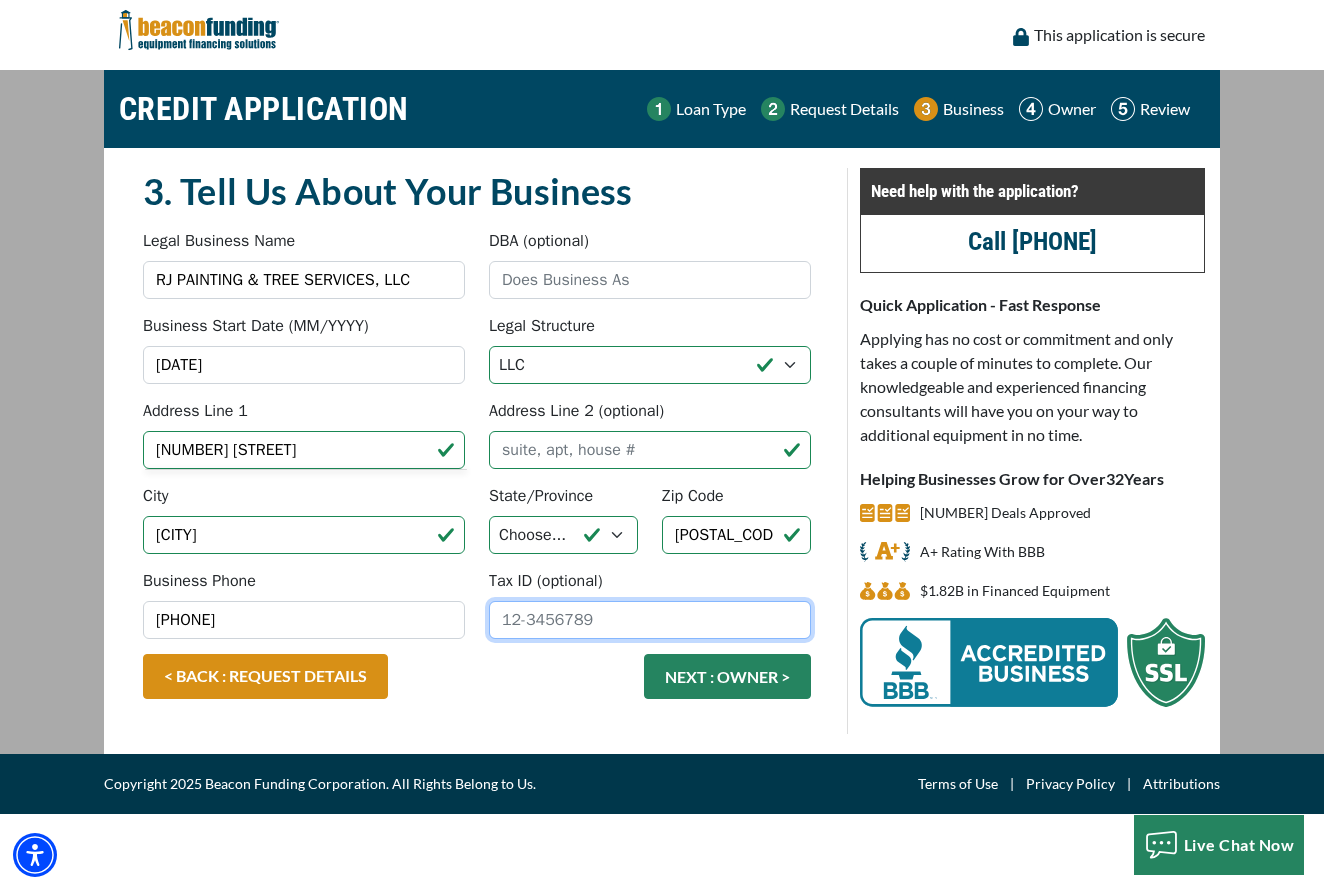 click on "Tax ID (optional)" at bounding box center [650, 620] 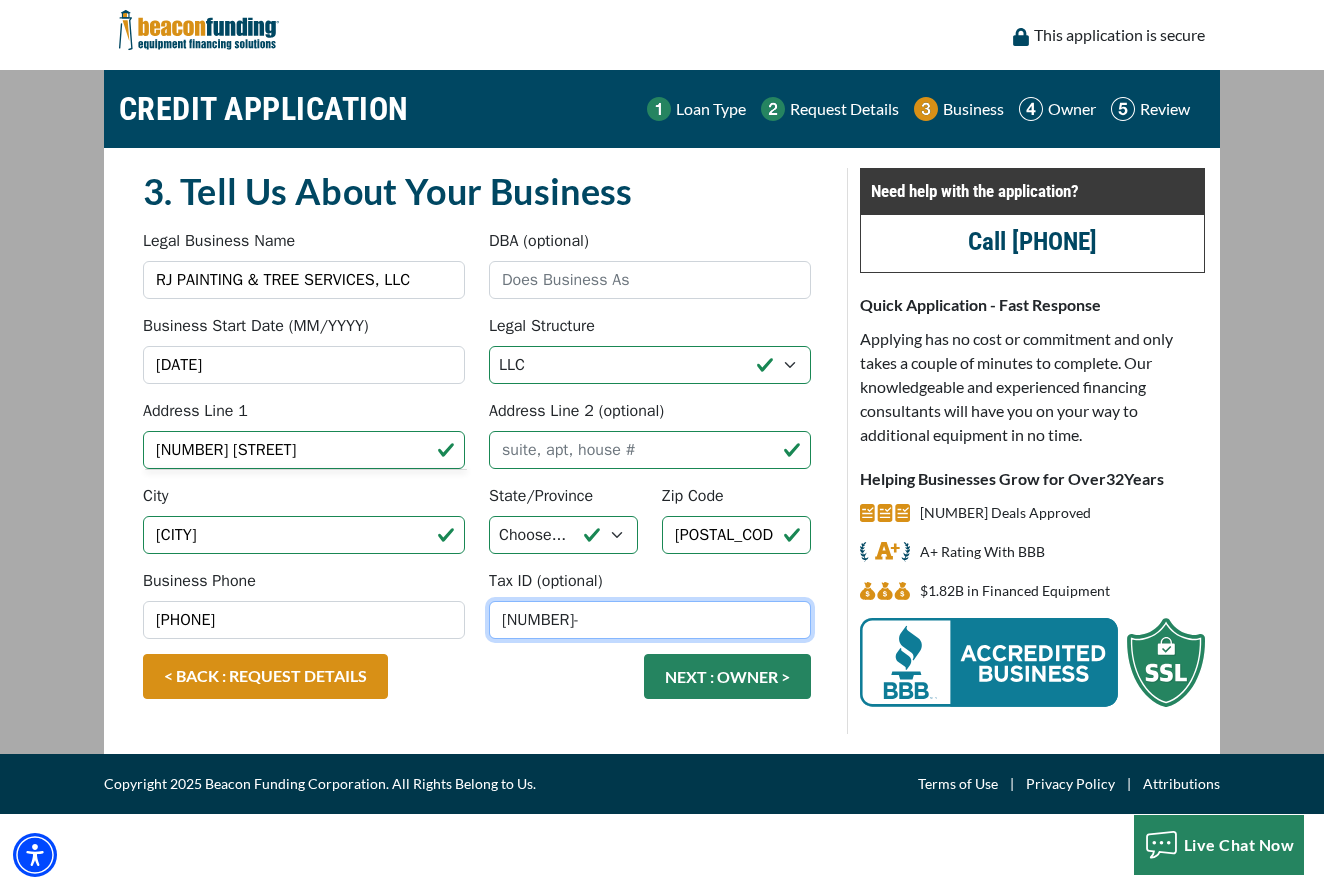 type on "4" 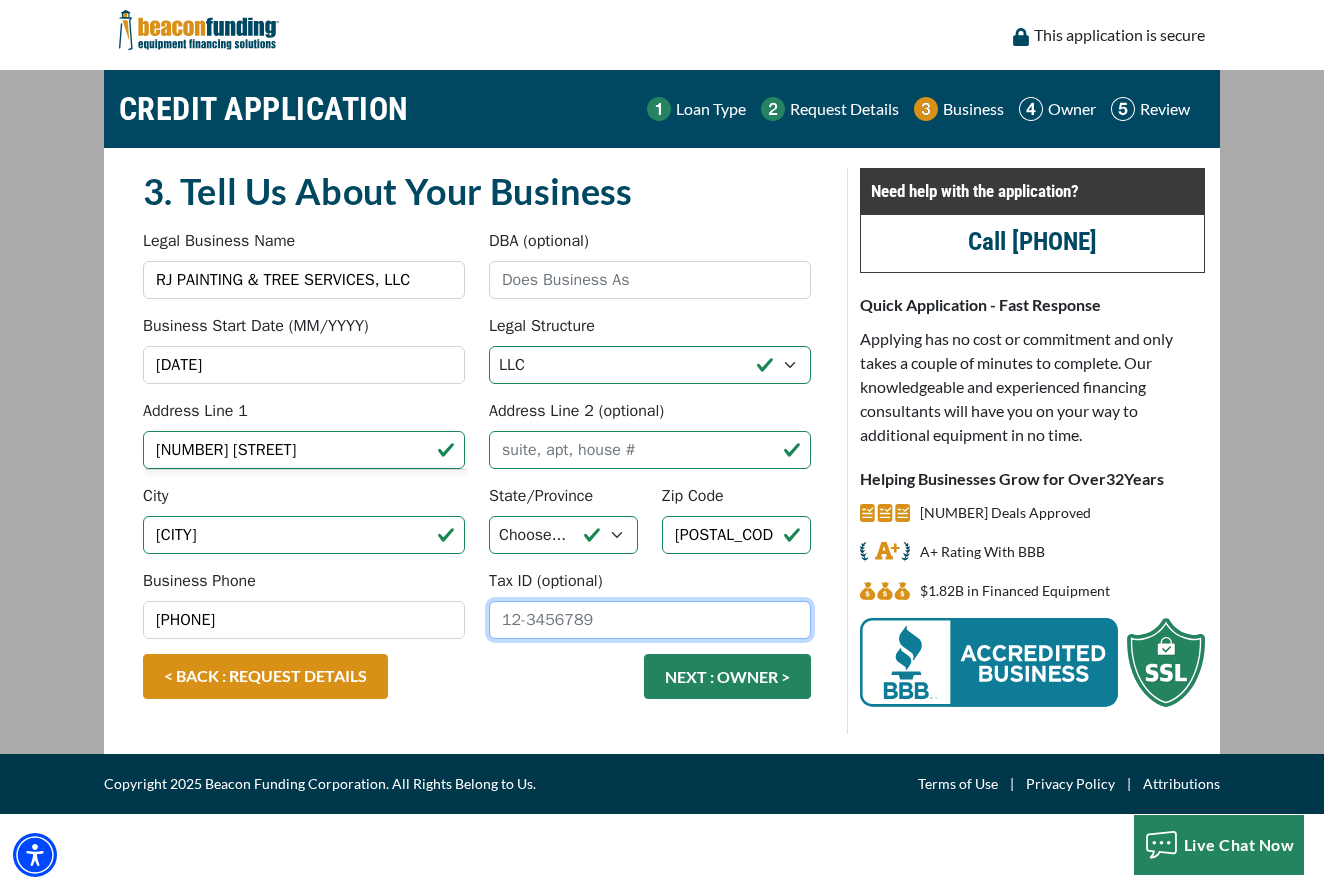 scroll, scrollTop: 0, scrollLeft: 0, axis: both 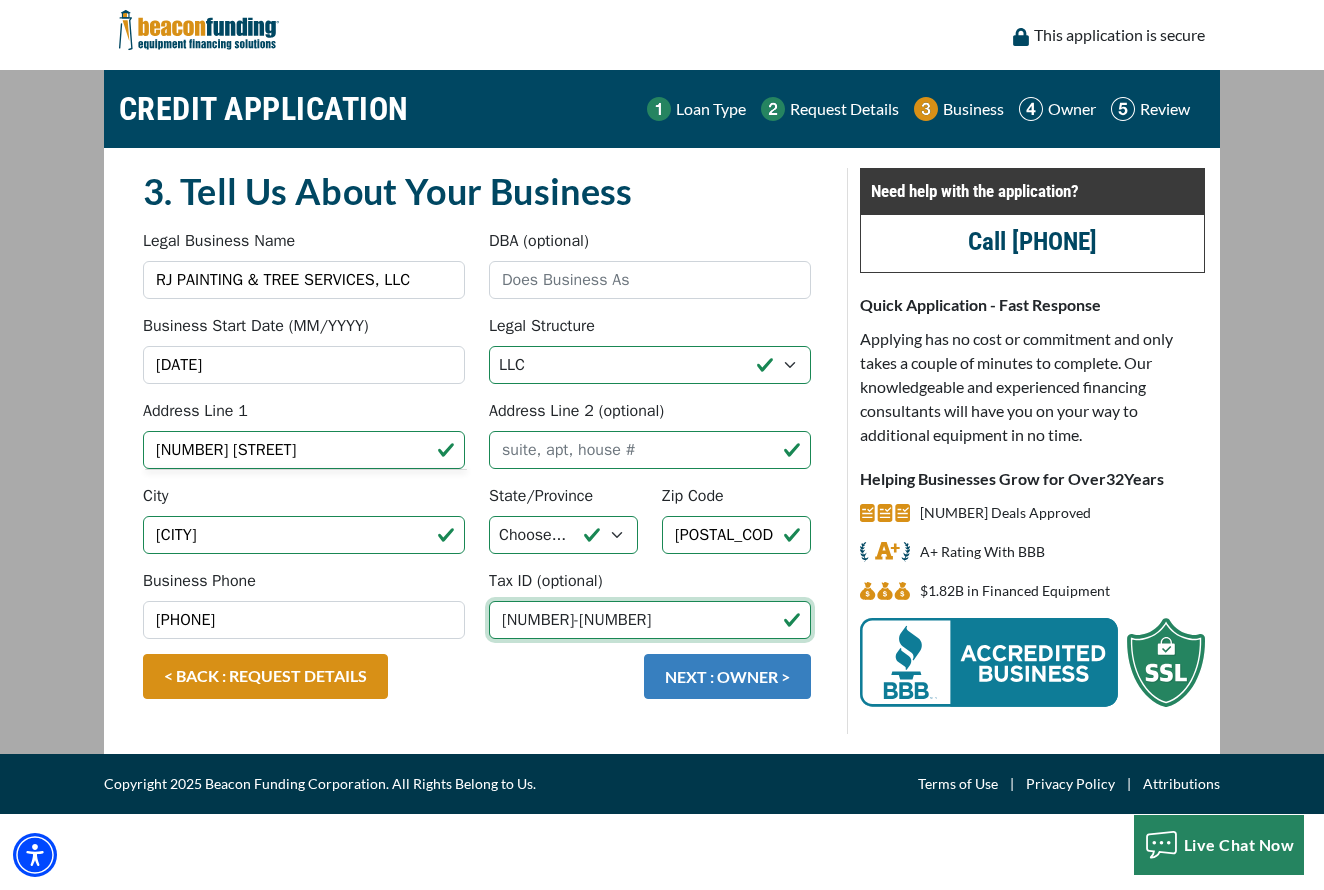 type on "[NUMBER]" 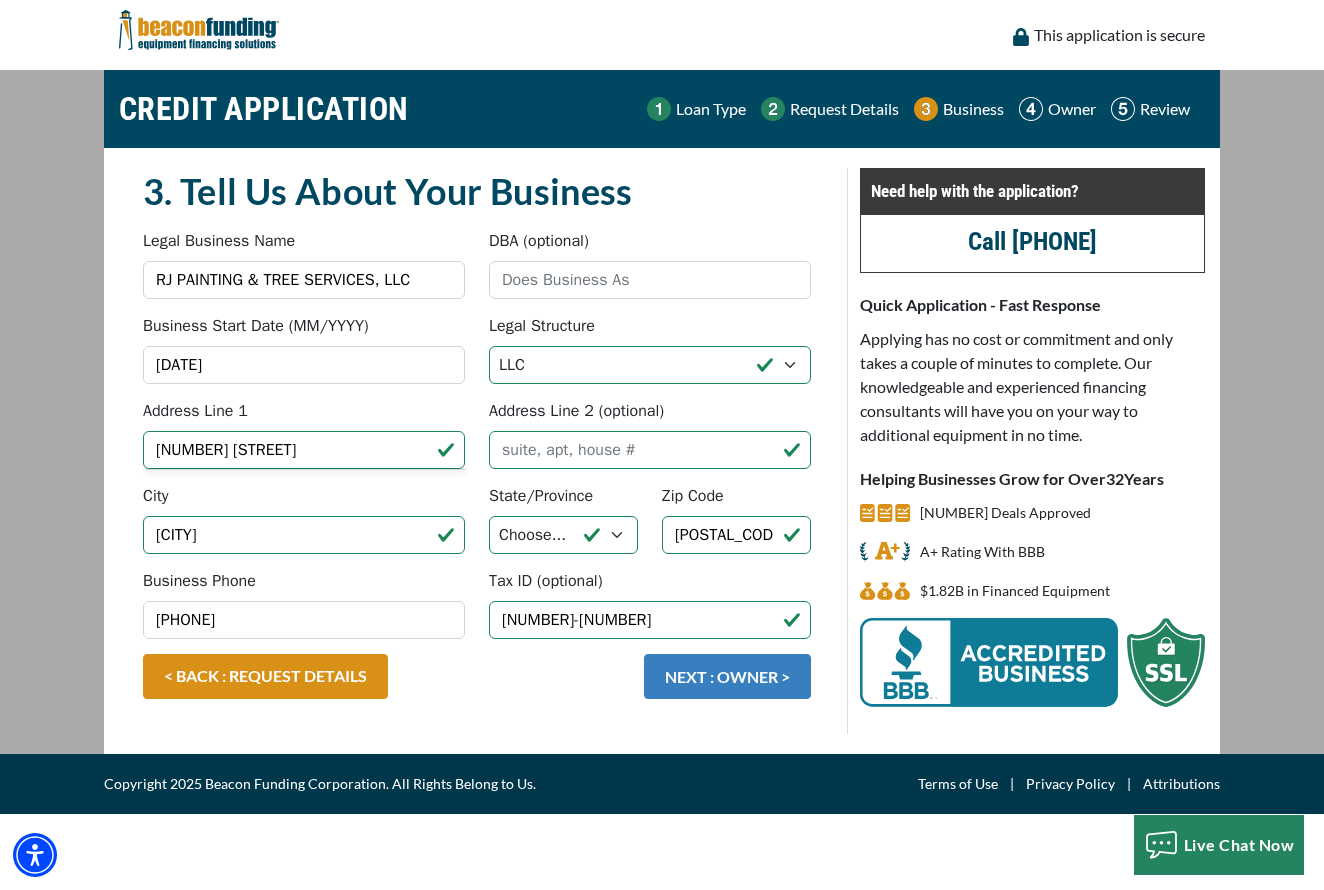 click on "NEXT : OWNER >" at bounding box center [727, 676] 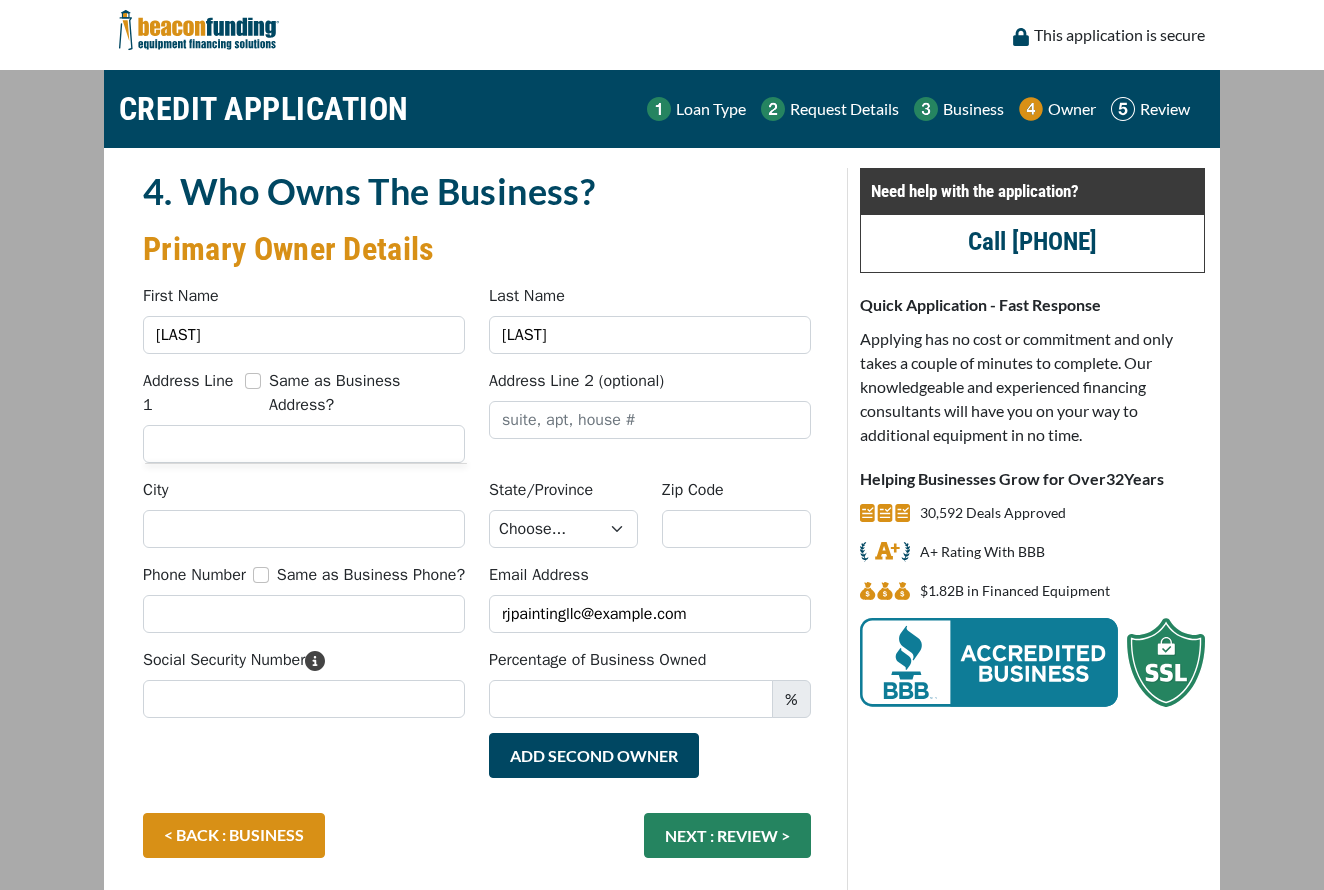 scroll, scrollTop: 0, scrollLeft: 0, axis: both 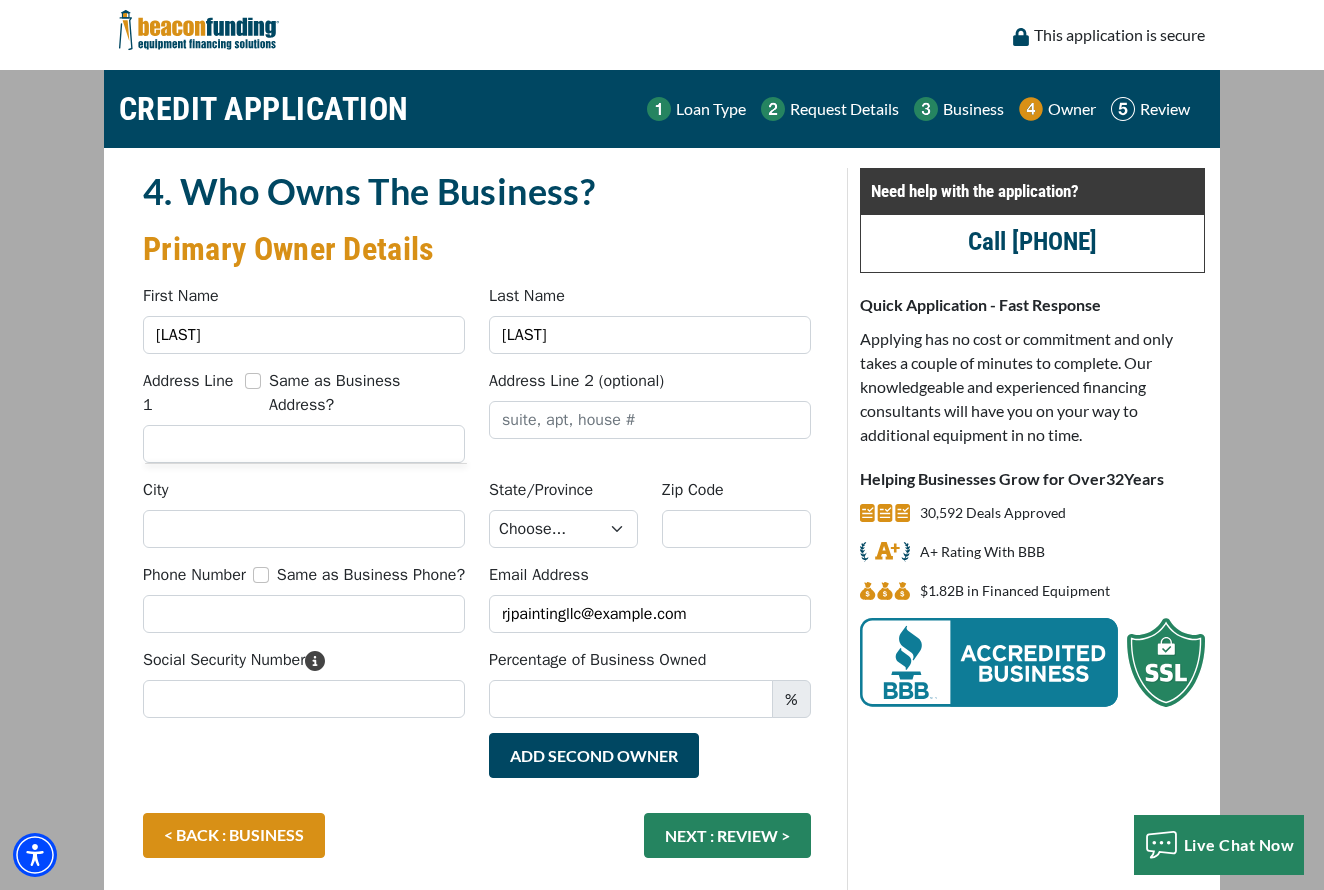 click on "Same as Business Address?" at bounding box center (253, 381) 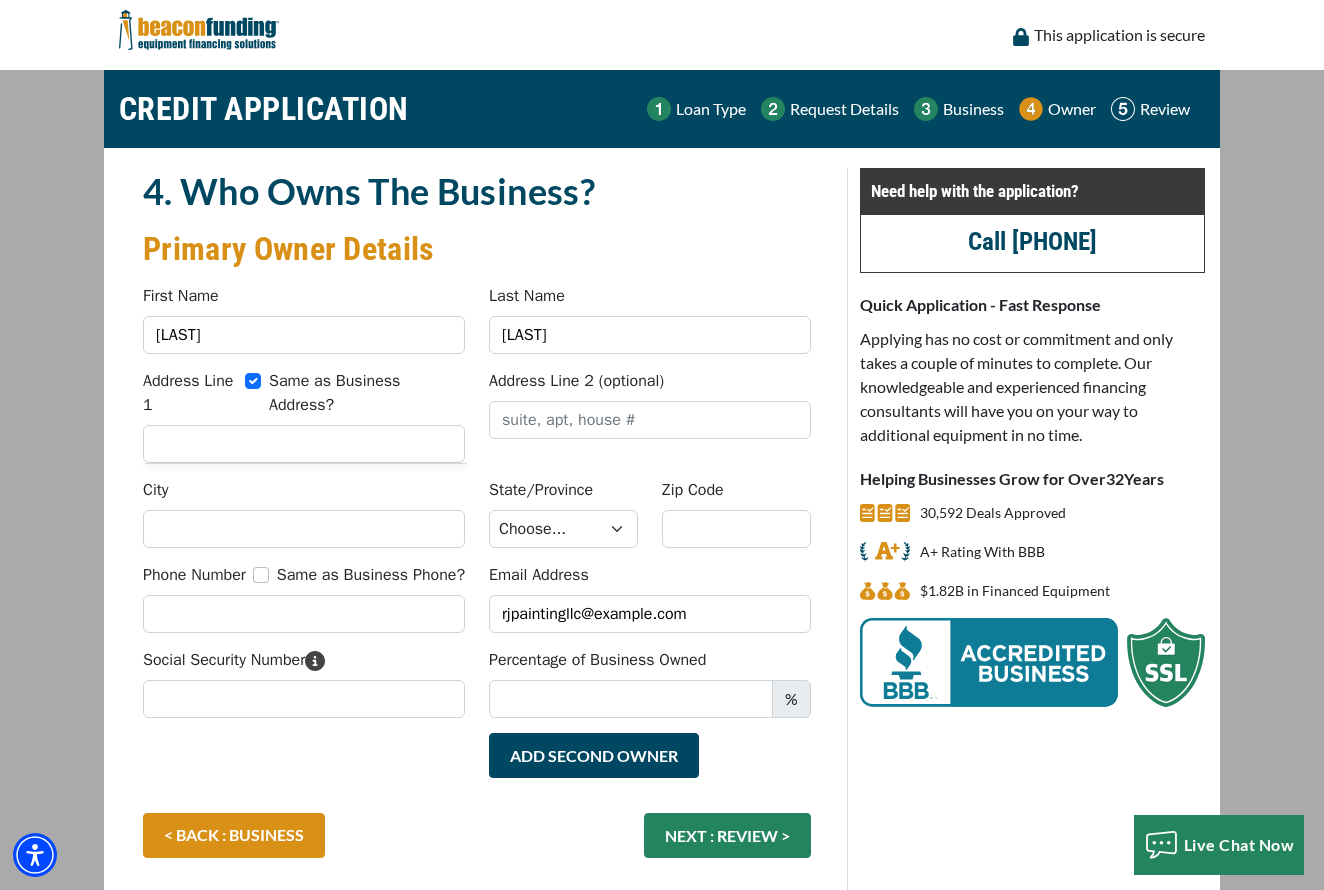 type on "8730 Hillgrove-Southern Road" 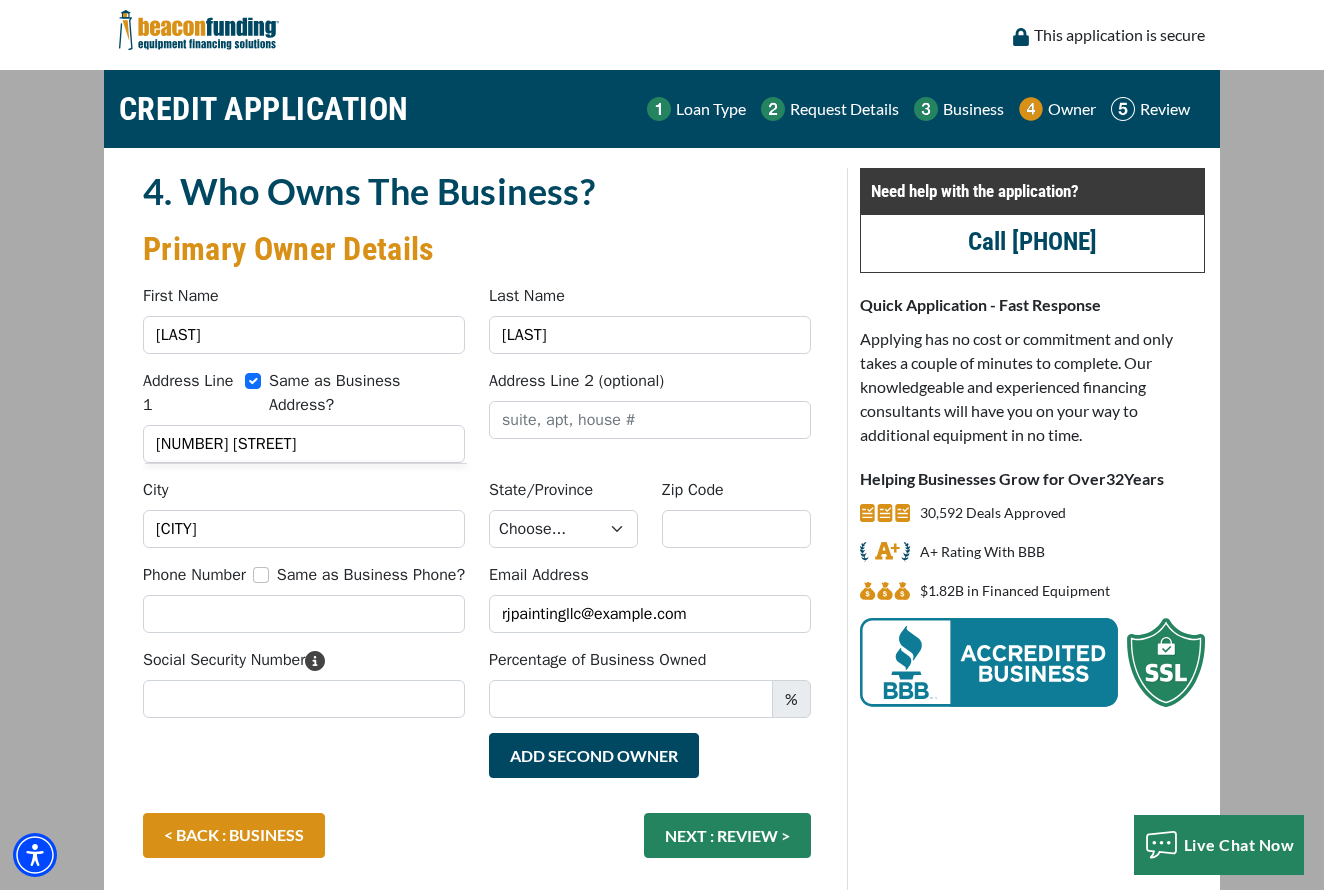 select on "37" 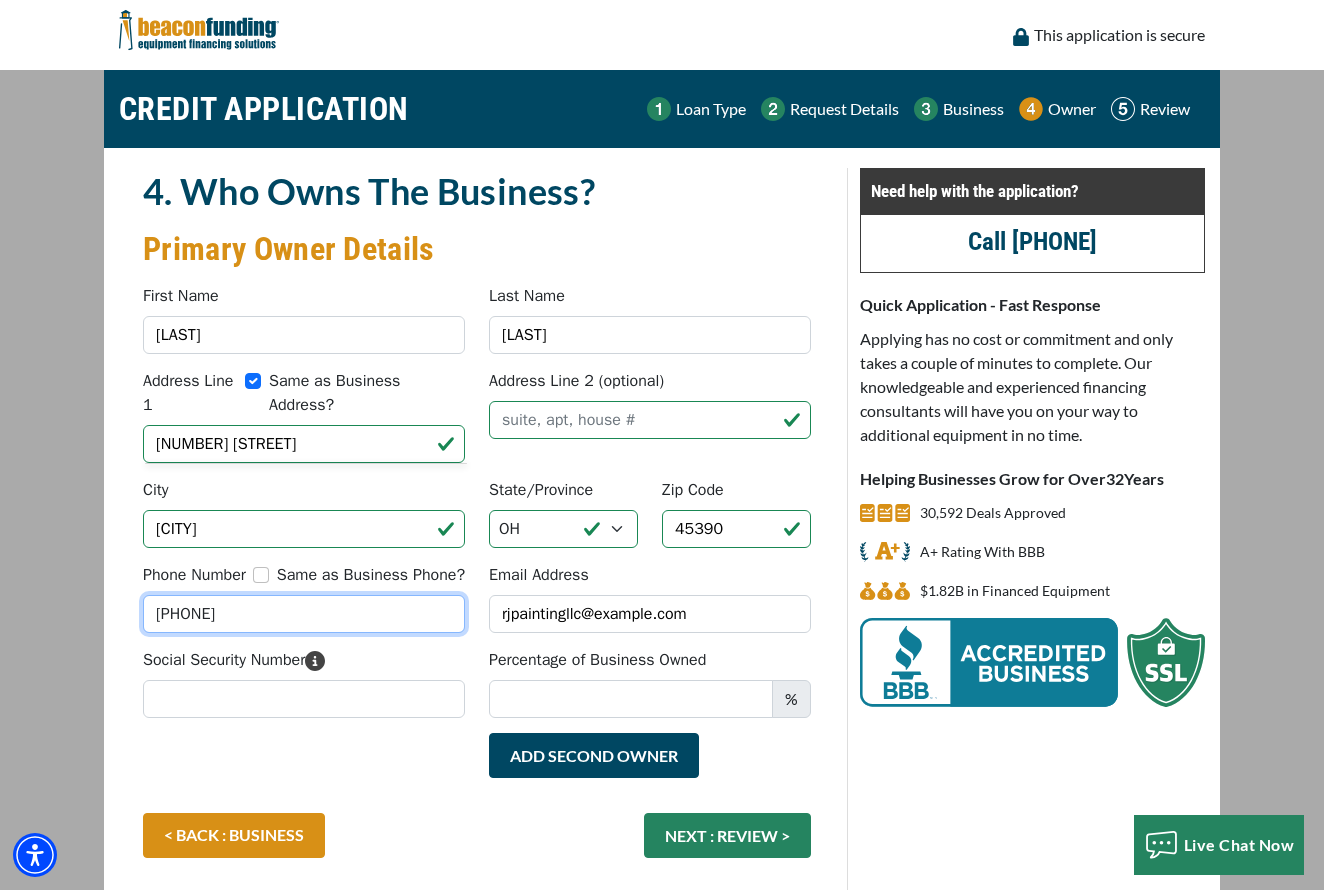 type on "(" 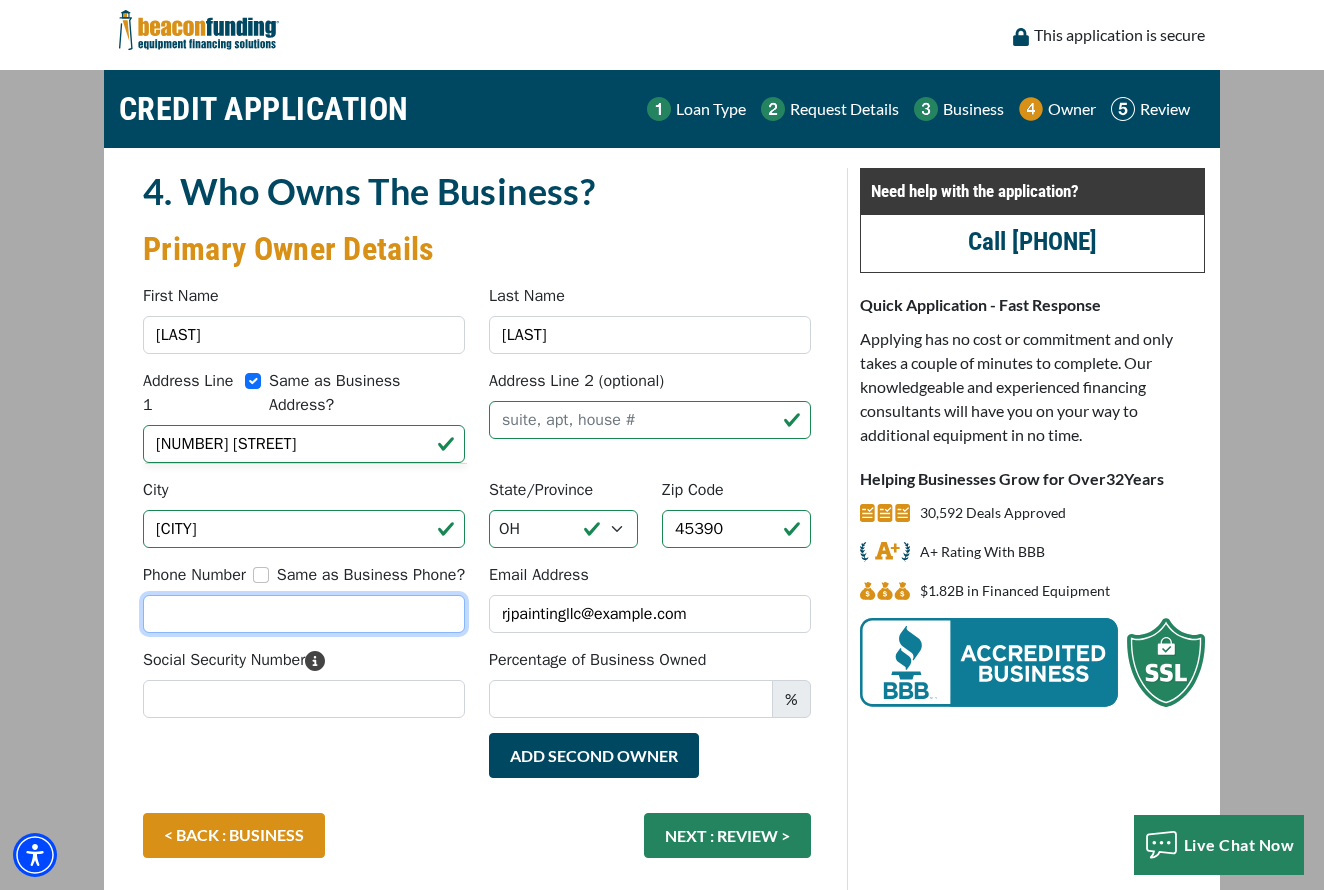 type 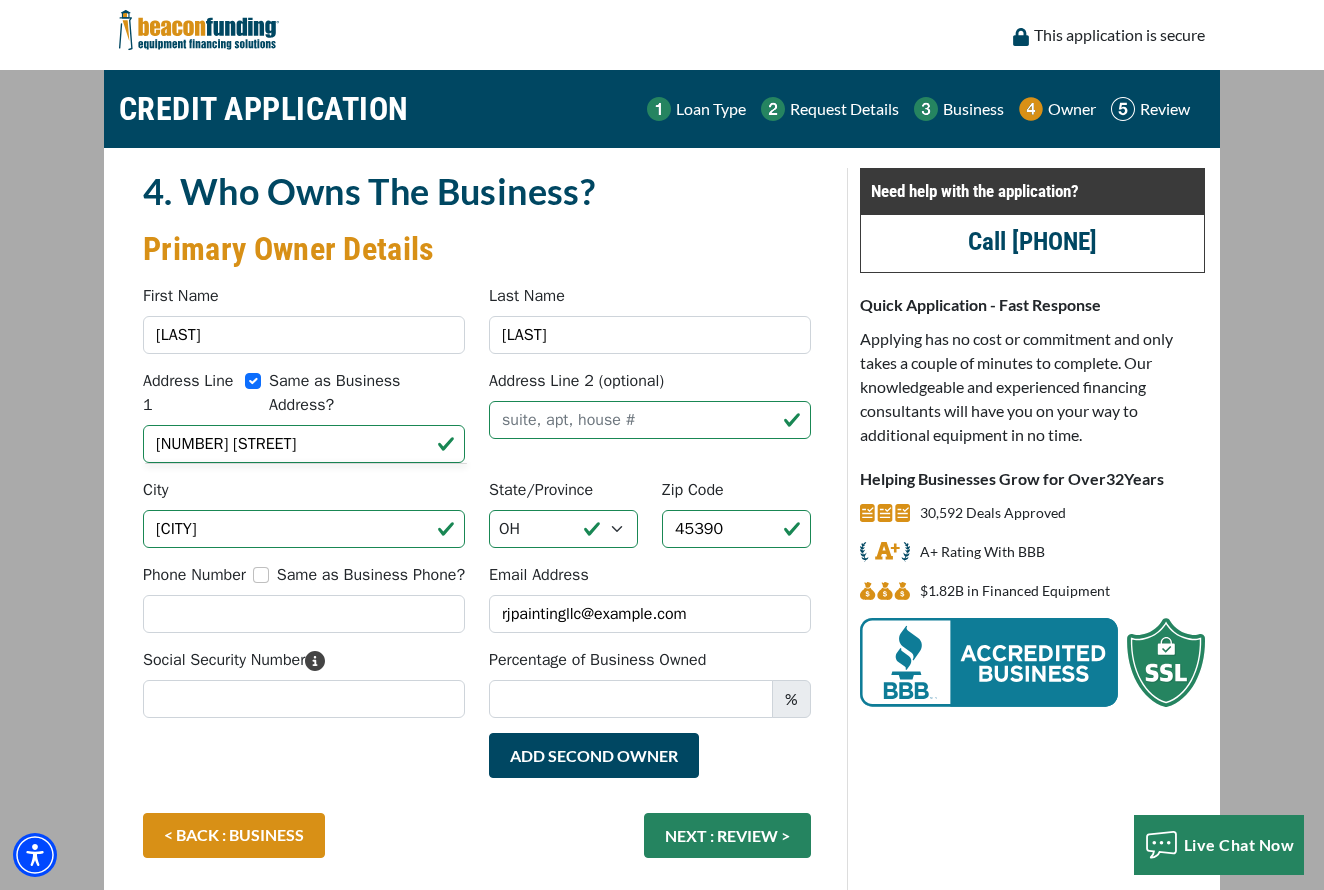 click on "Same as Business Phone?" at bounding box center (261, 575) 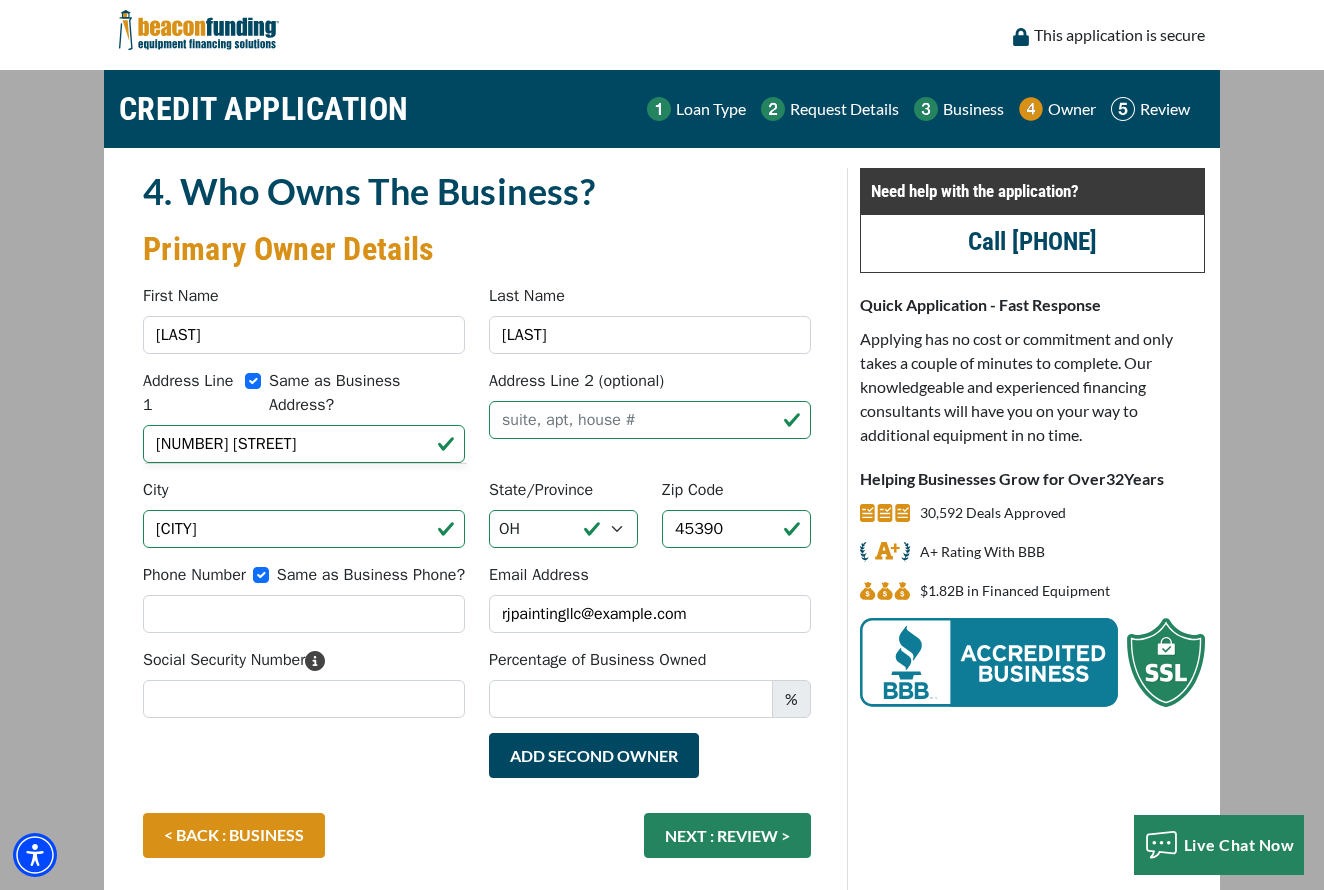 type on "[PHONE]" 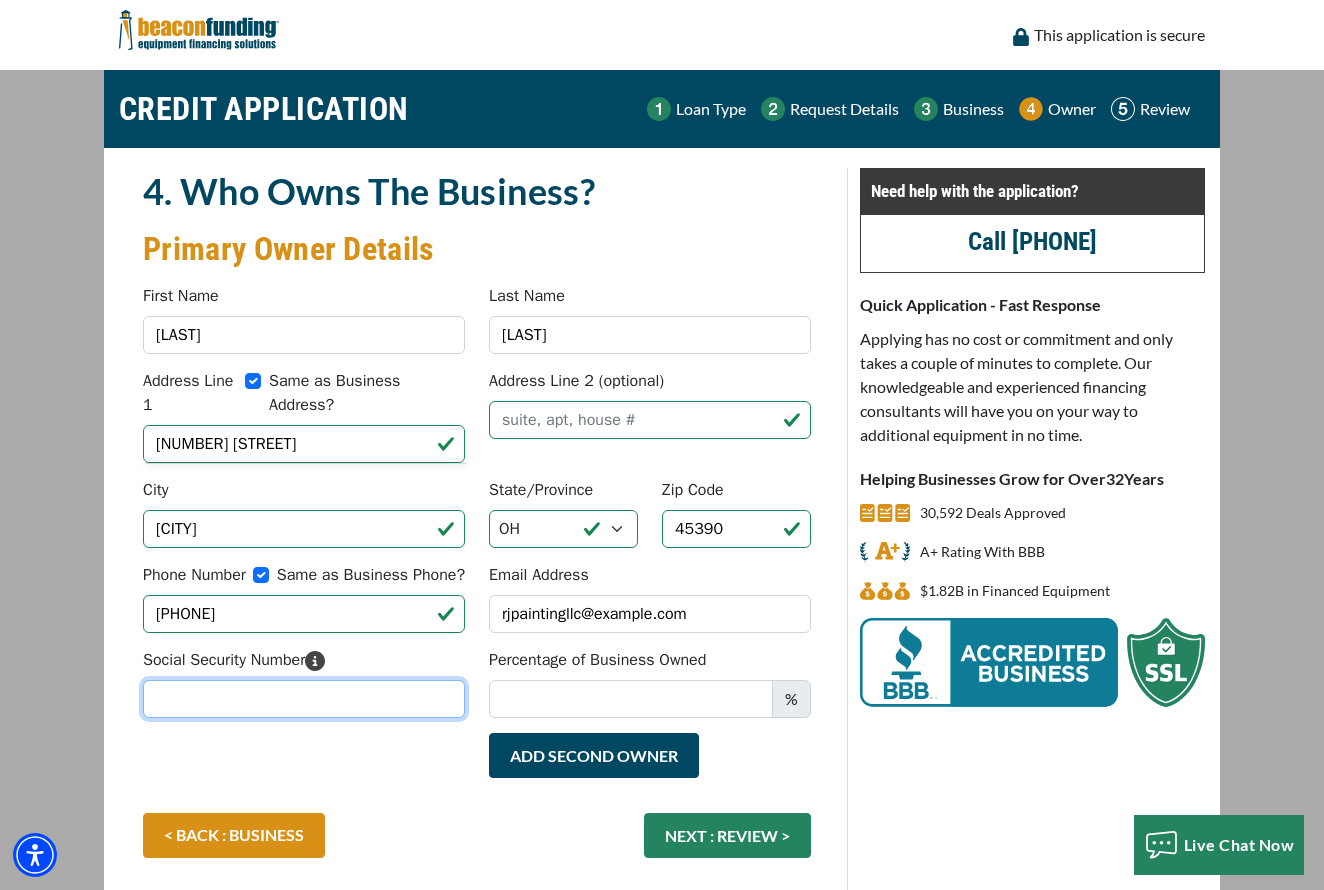 click on "Social Security Number" at bounding box center [304, 699] 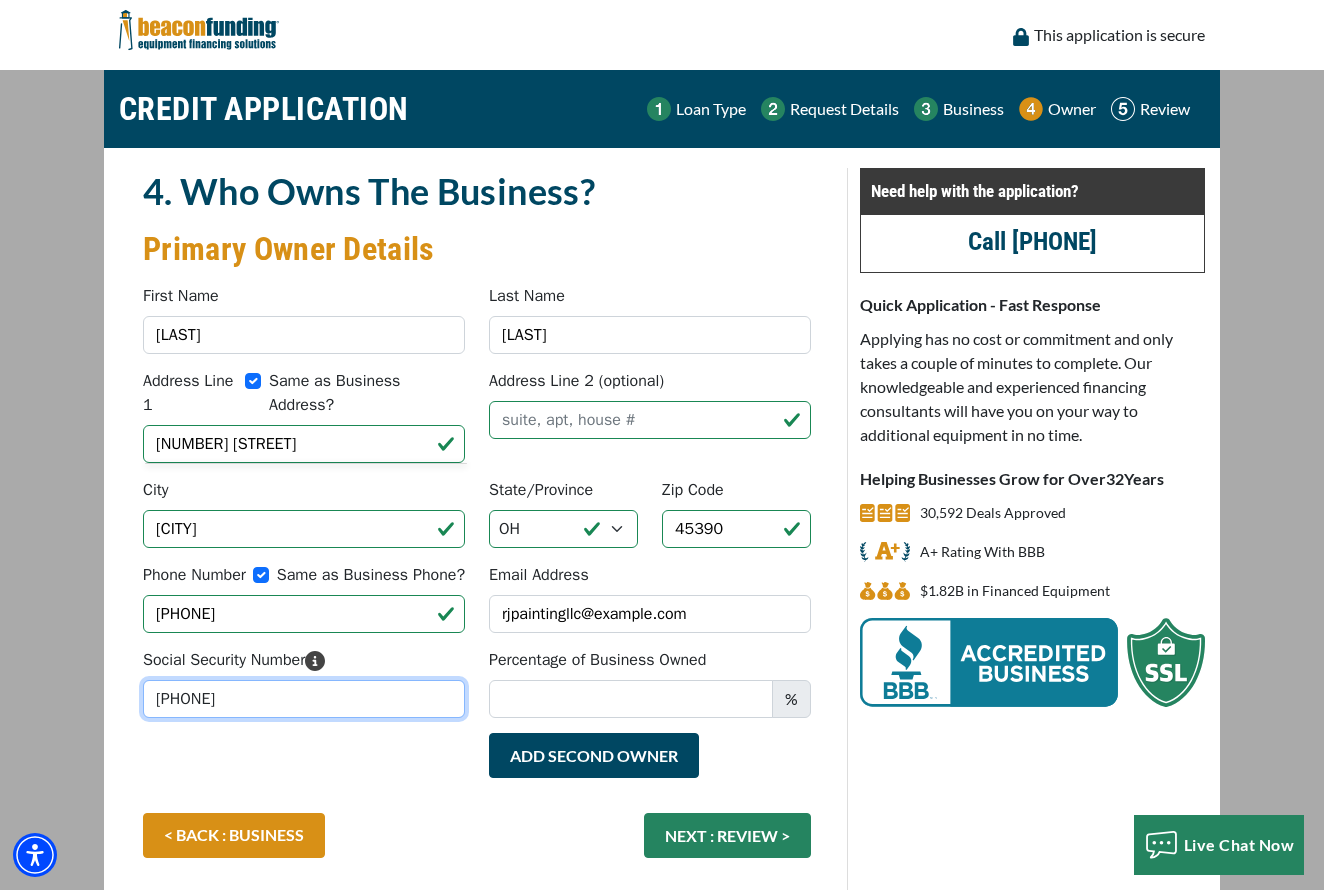 type on "303-86-5856" 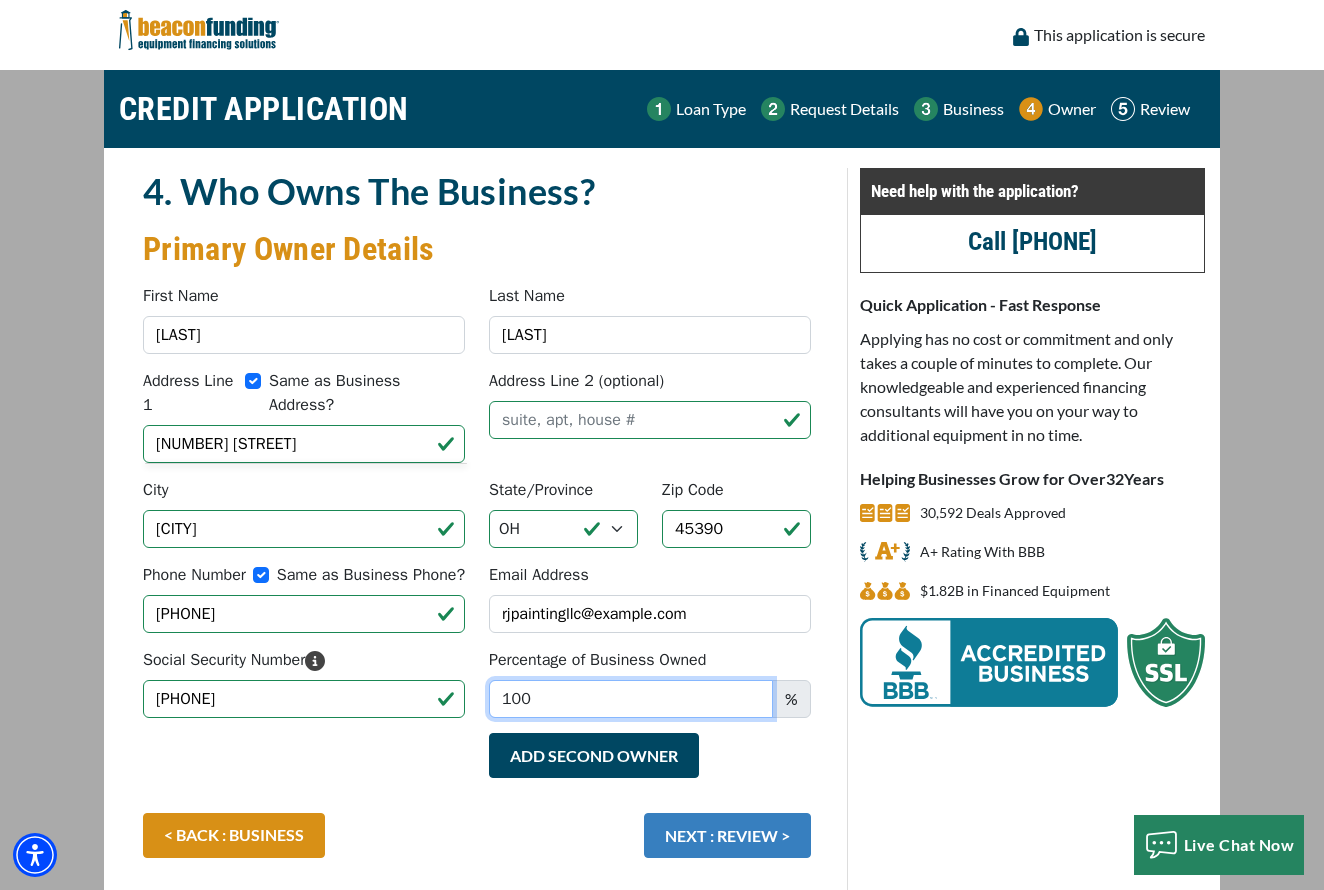 type on "100" 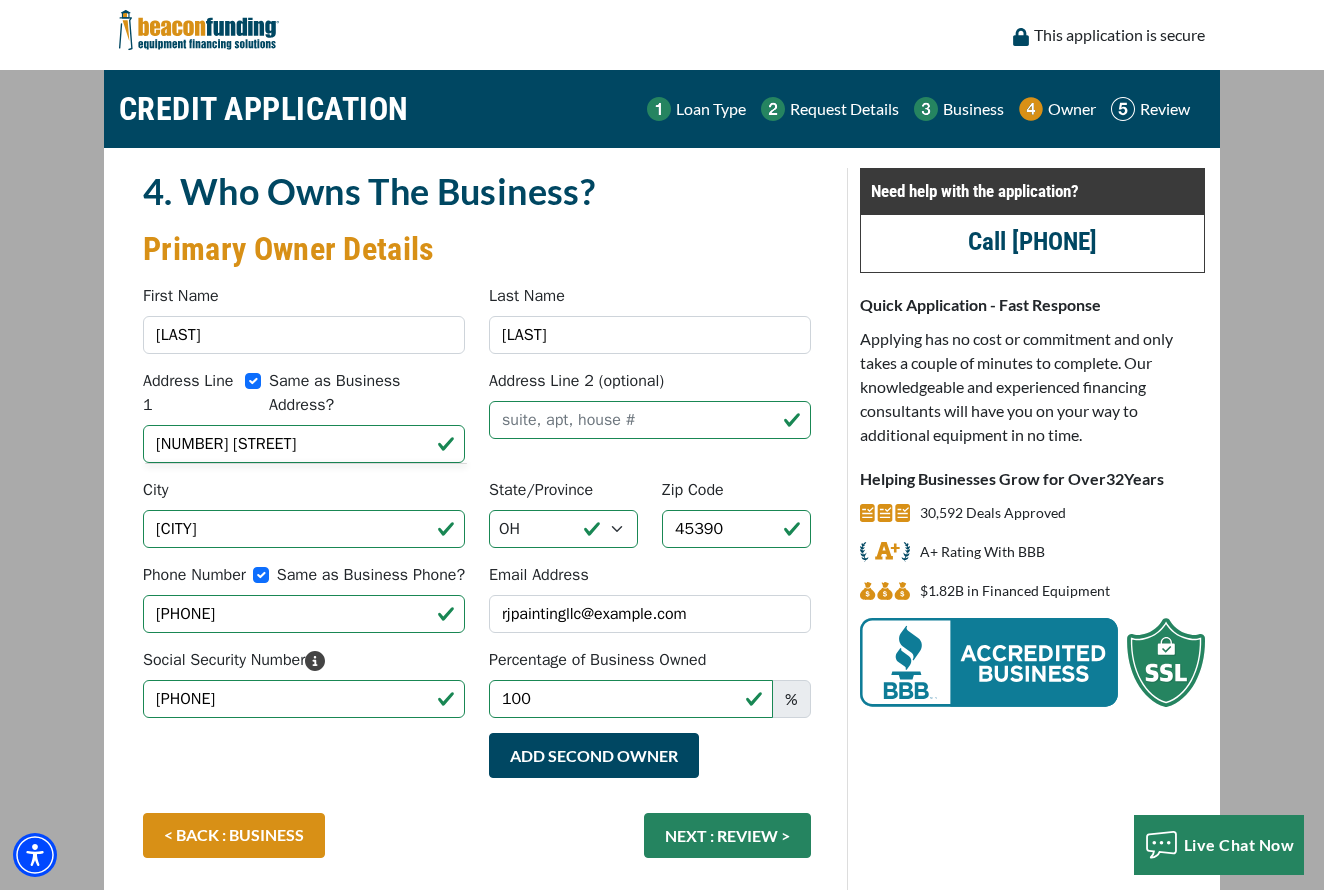 click on "NEXT : REVIEW >" at bounding box center (727, 835) 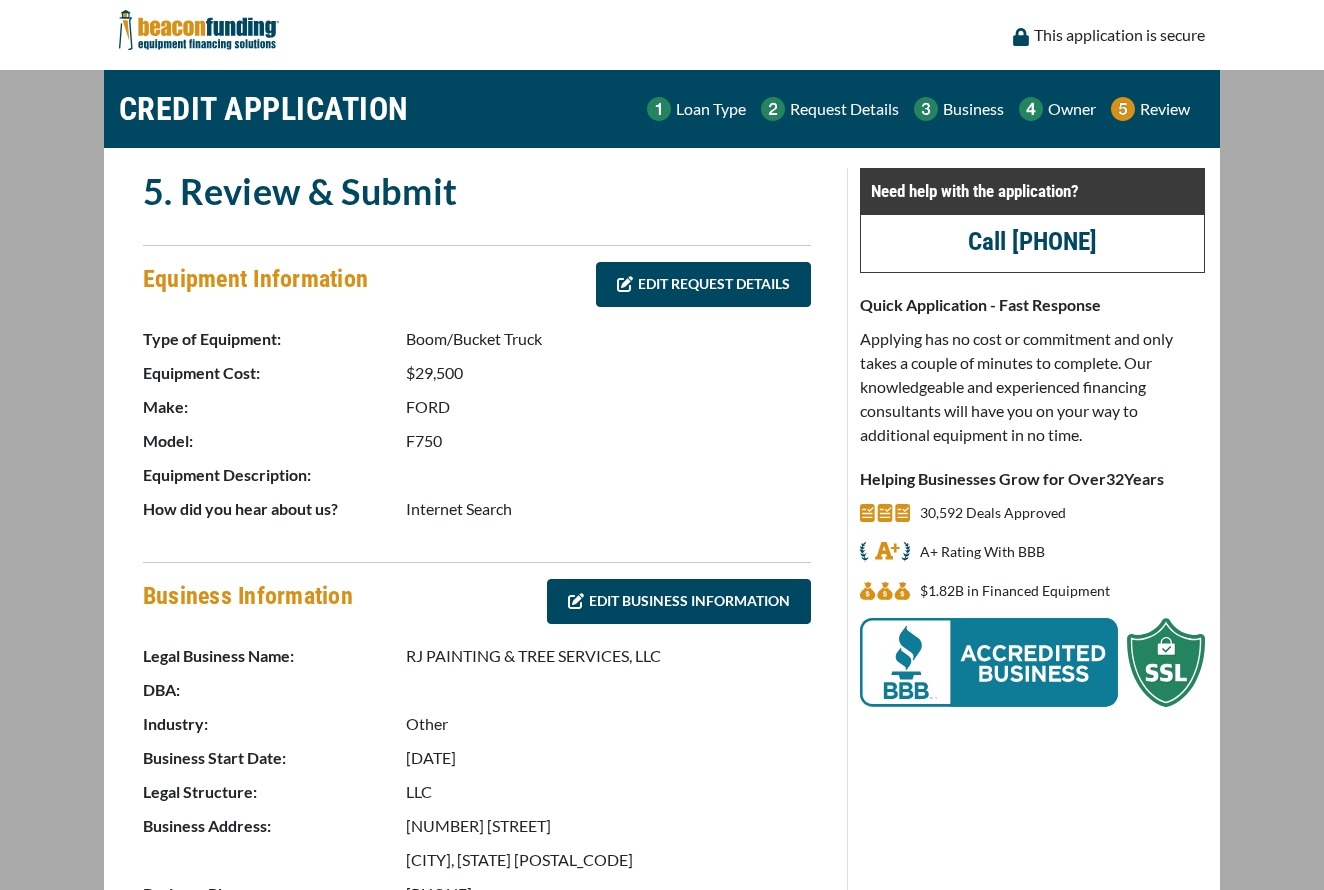 scroll, scrollTop: 0, scrollLeft: 0, axis: both 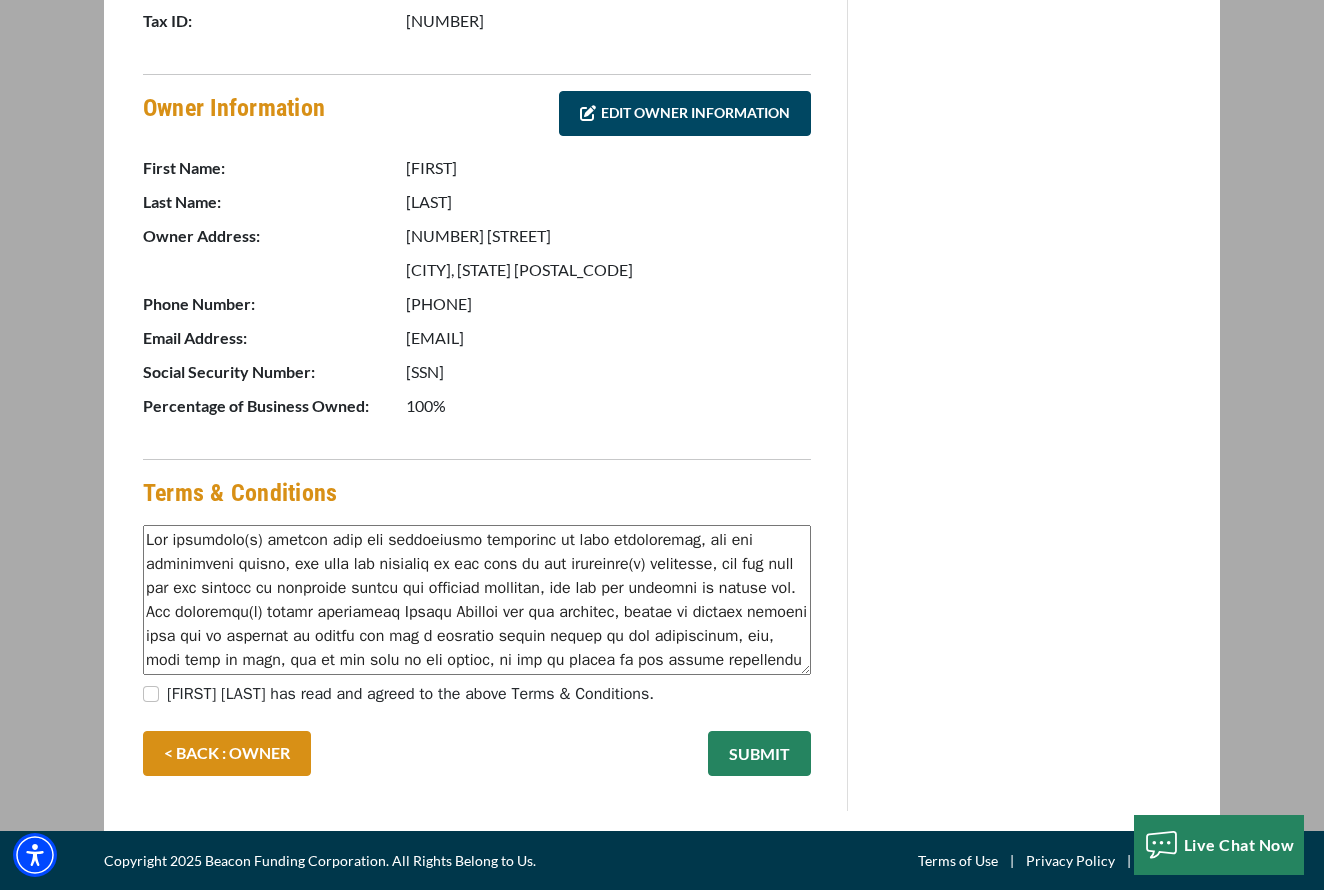 click on "[FIRST] [LAST] has read and agreed to the above Terms & Conditions." at bounding box center [151, 694] 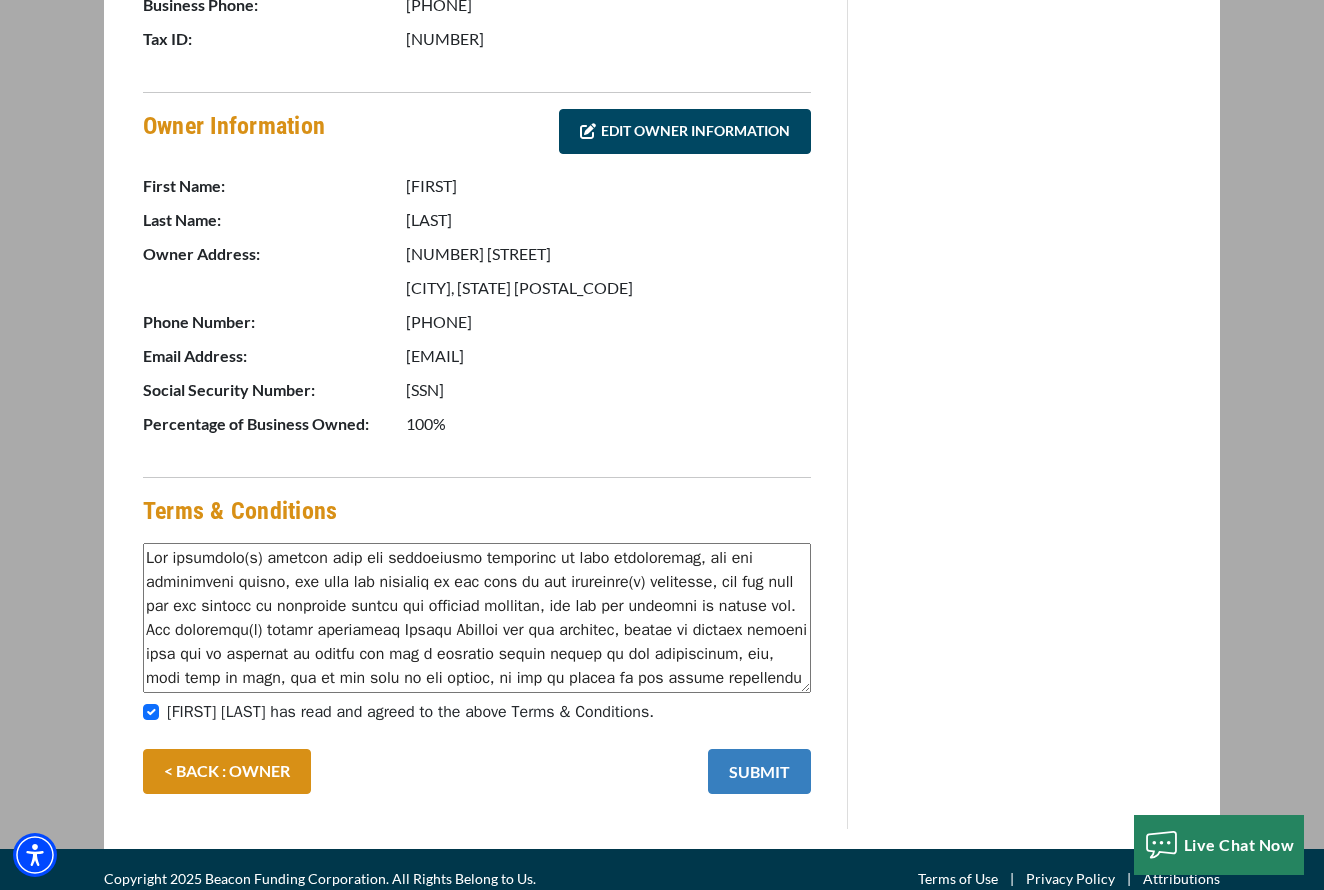 scroll, scrollTop: 884, scrollLeft: 0, axis: vertical 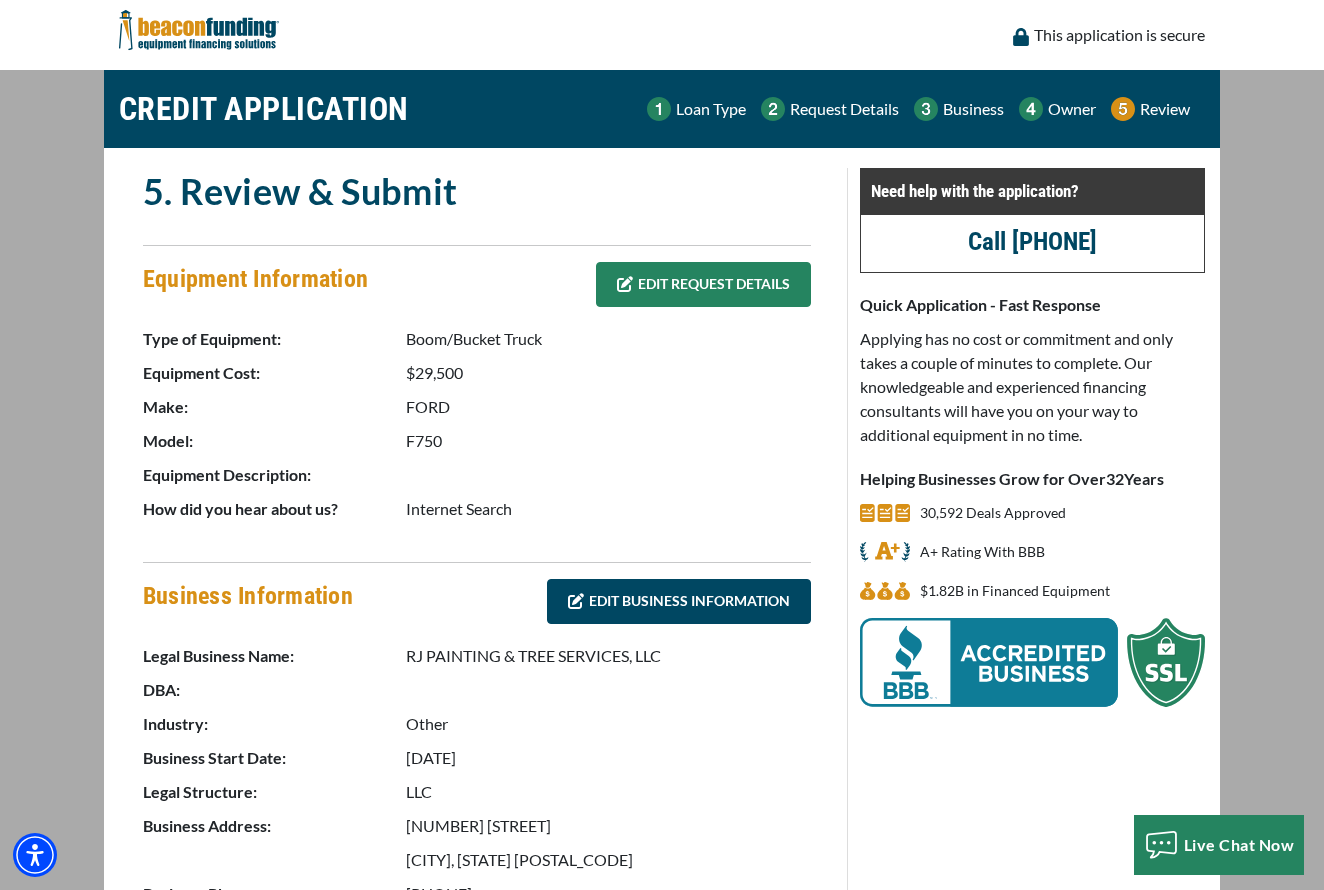 click on "EDIT REQUEST DETAILS" at bounding box center [703, 284] 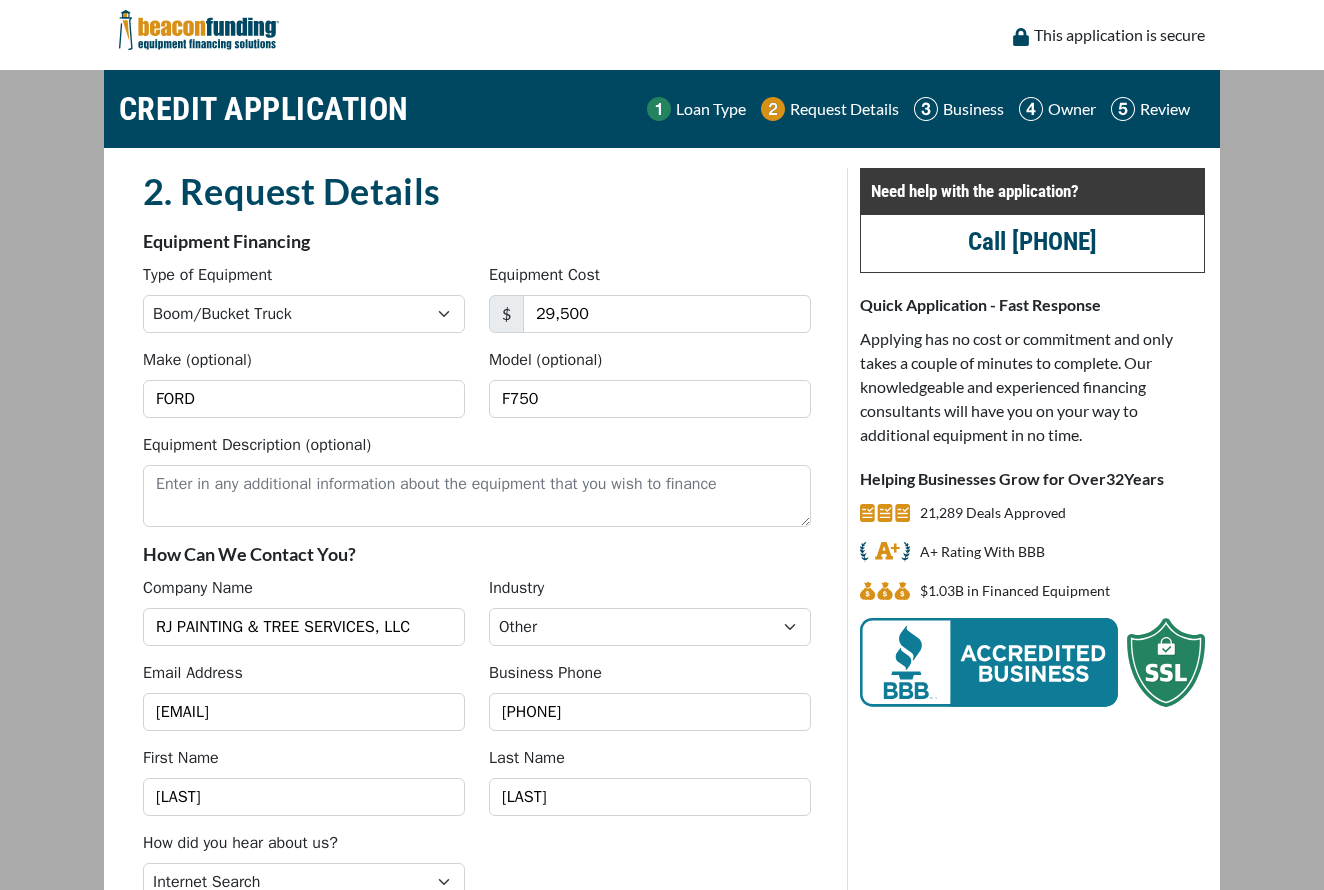 scroll, scrollTop: 0, scrollLeft: 0, axis: both 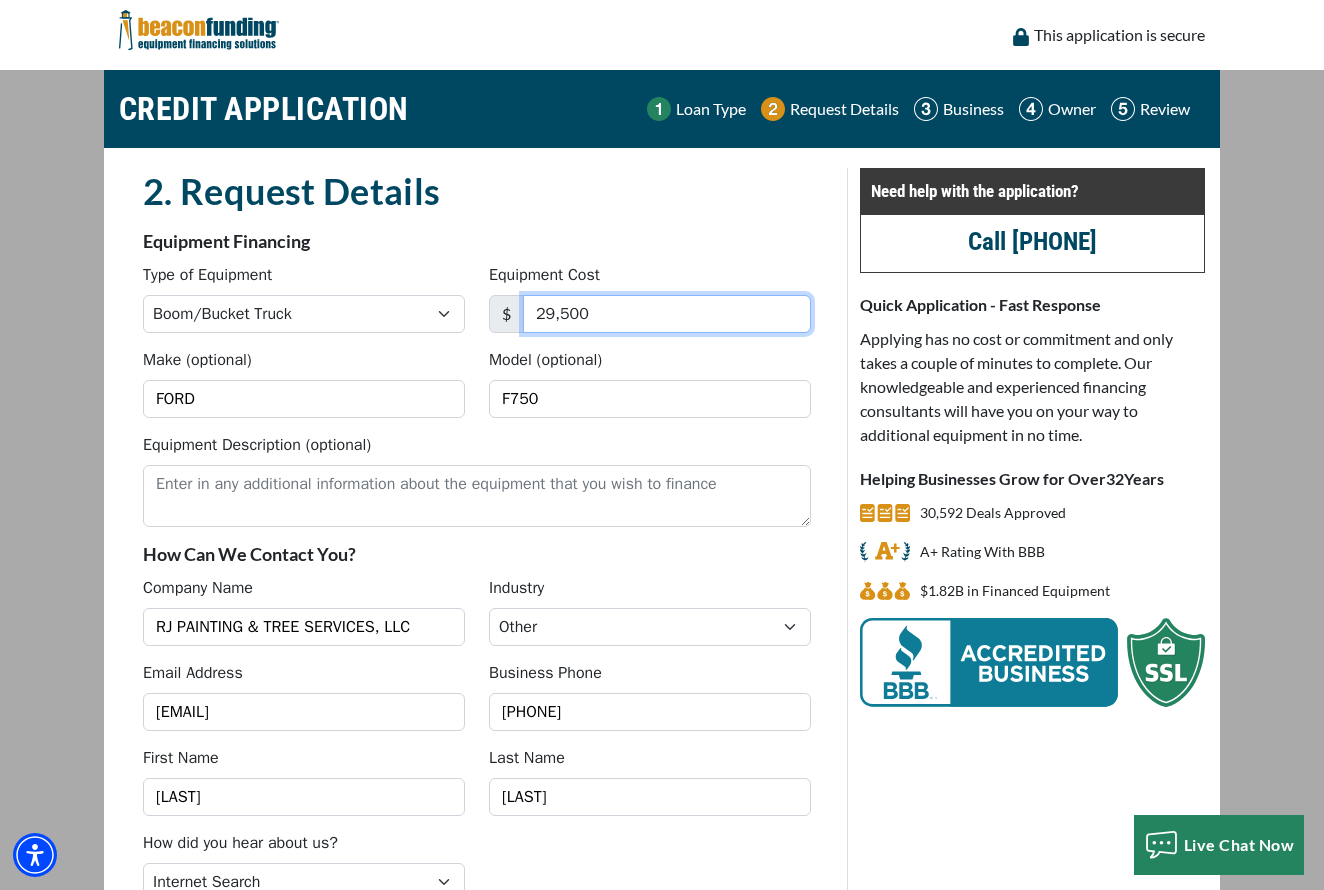 drag, startPoint x: 669, startPoint y: 315, endPoint x: 488, endPoint y: 310, distance: 181.06905 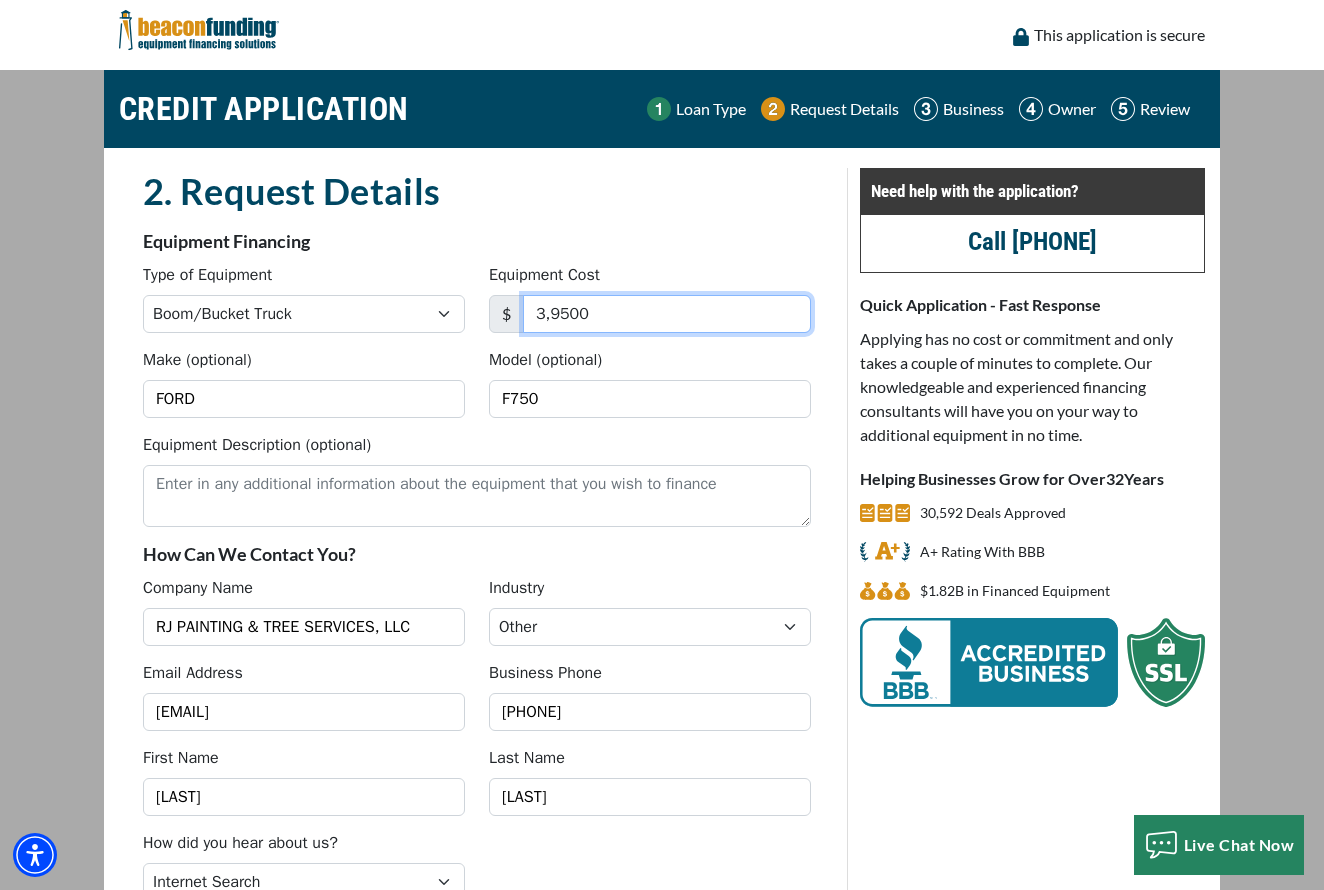 type on "39,500" 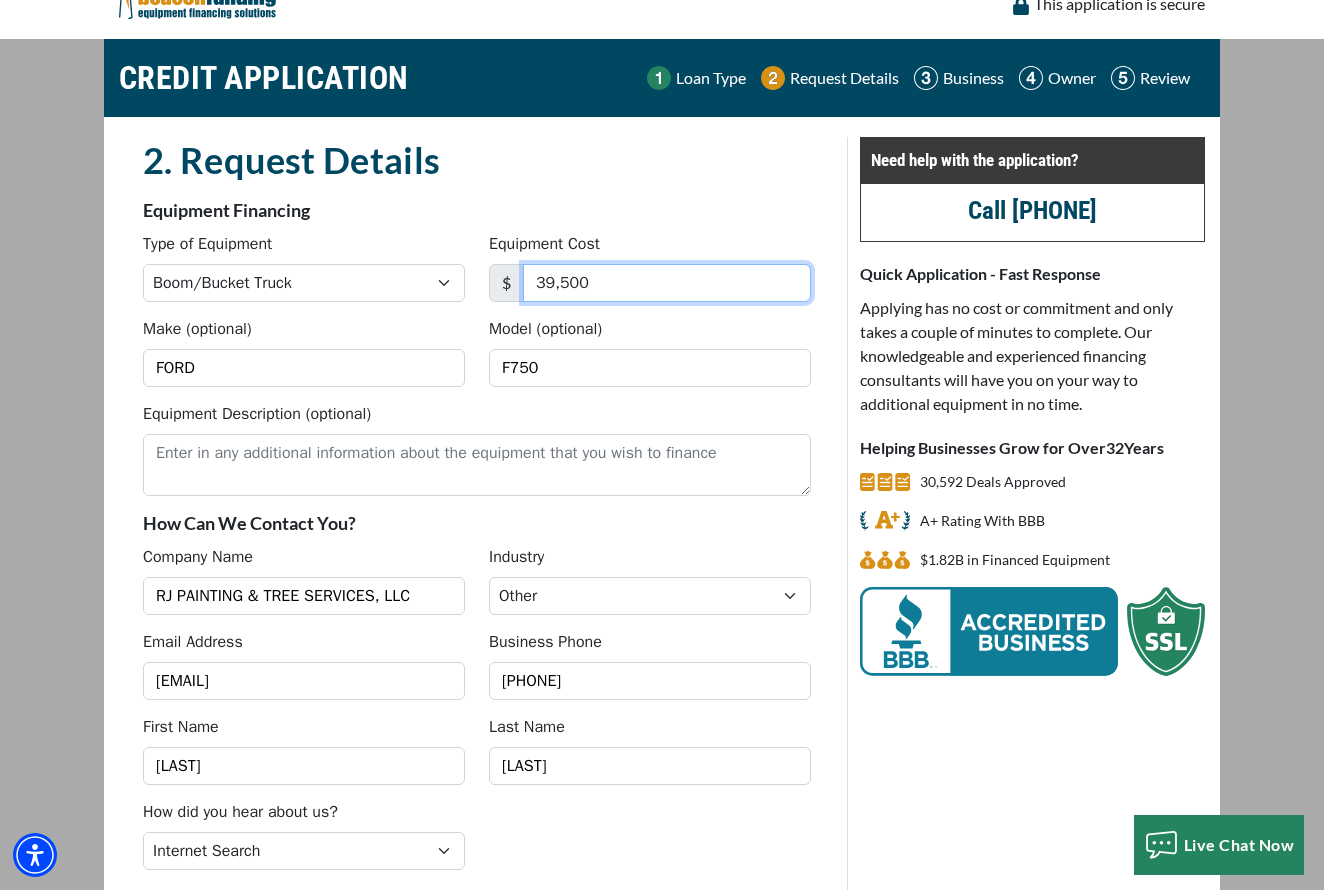 scroll, scrollTop: 36, scrollLeft: 1, axis: both 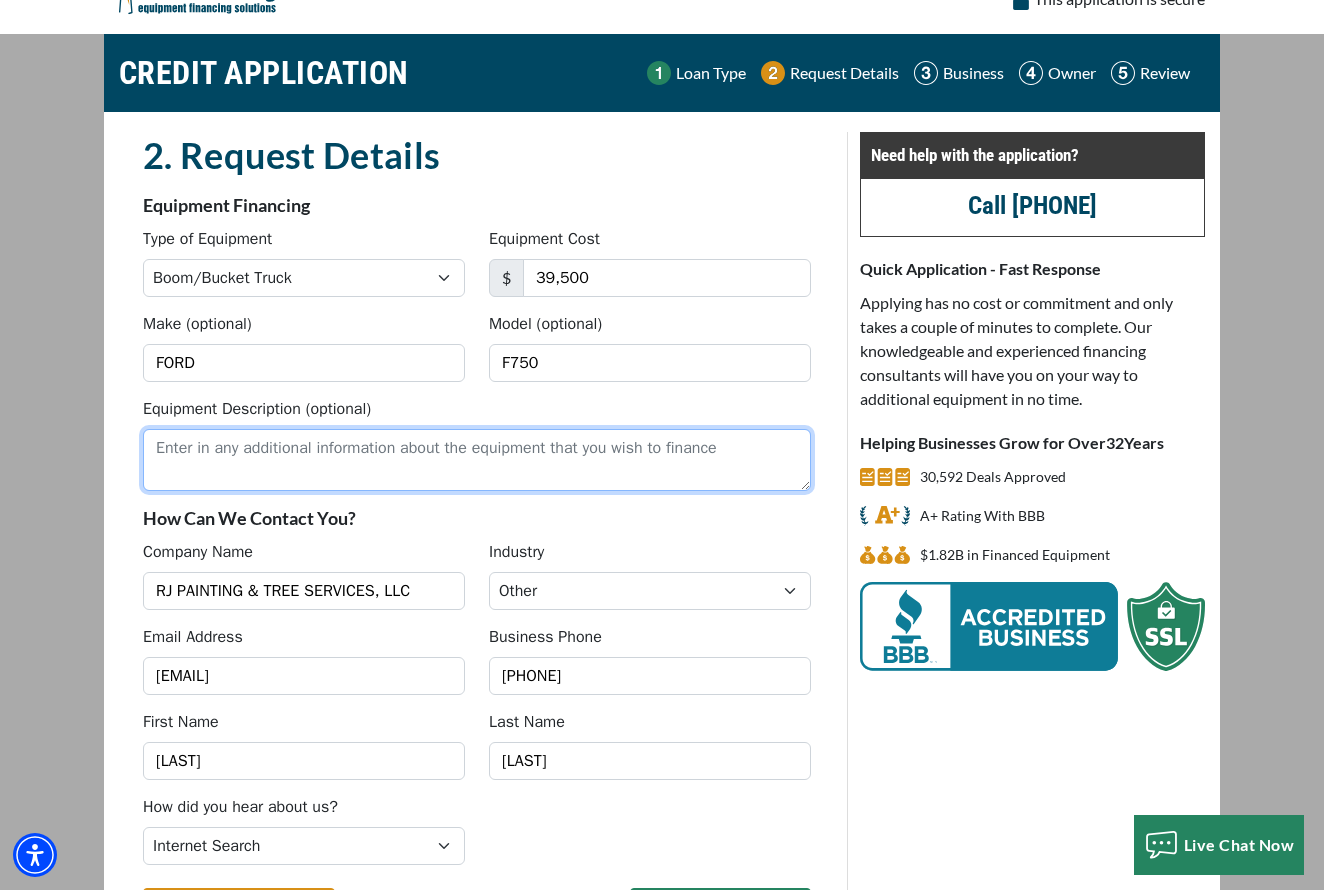 click on "Equipment Description (optional)" at bounding box center (477, 460) 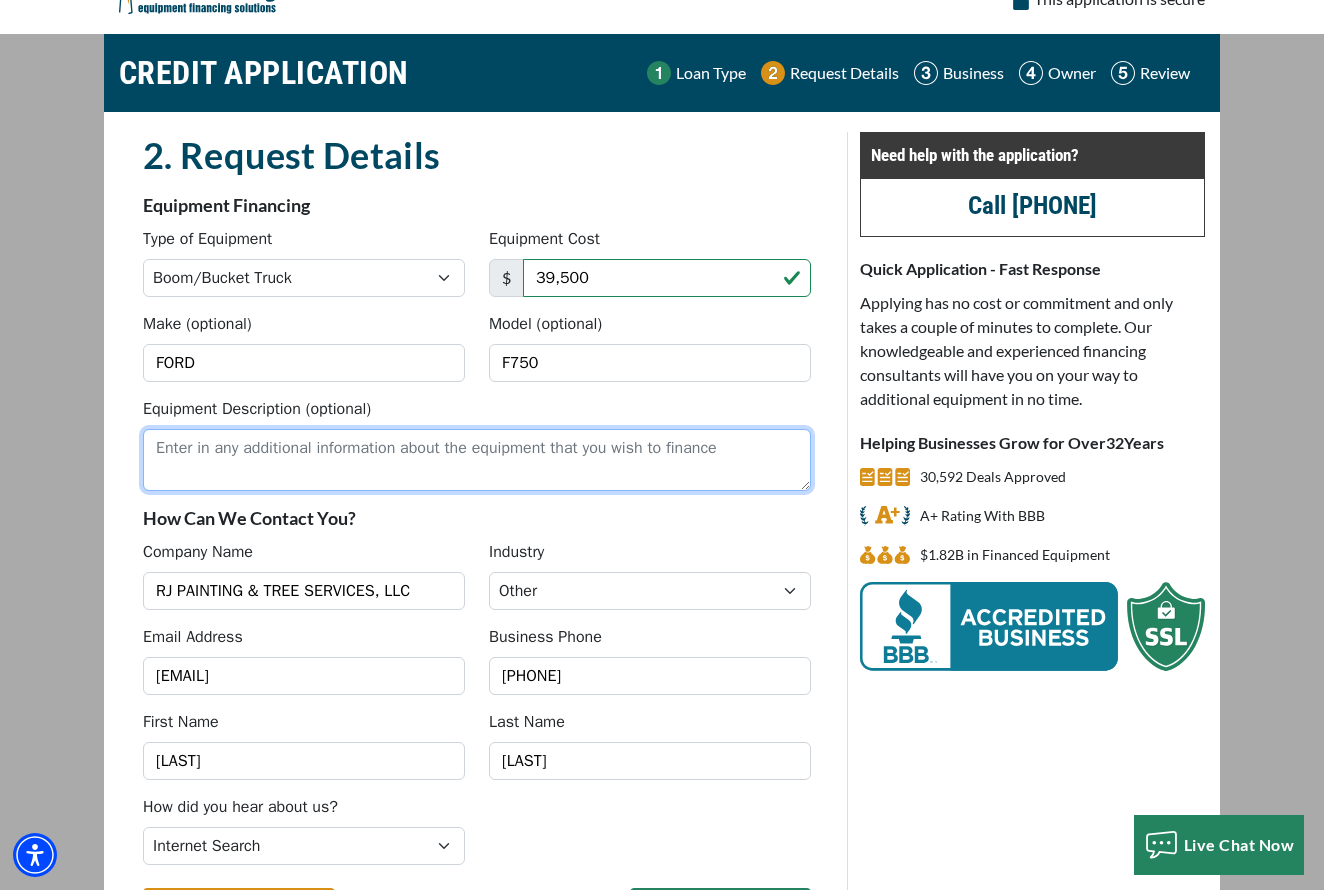 scroll, scrollTop: 36, scrollLeft: 0, axis: vertical 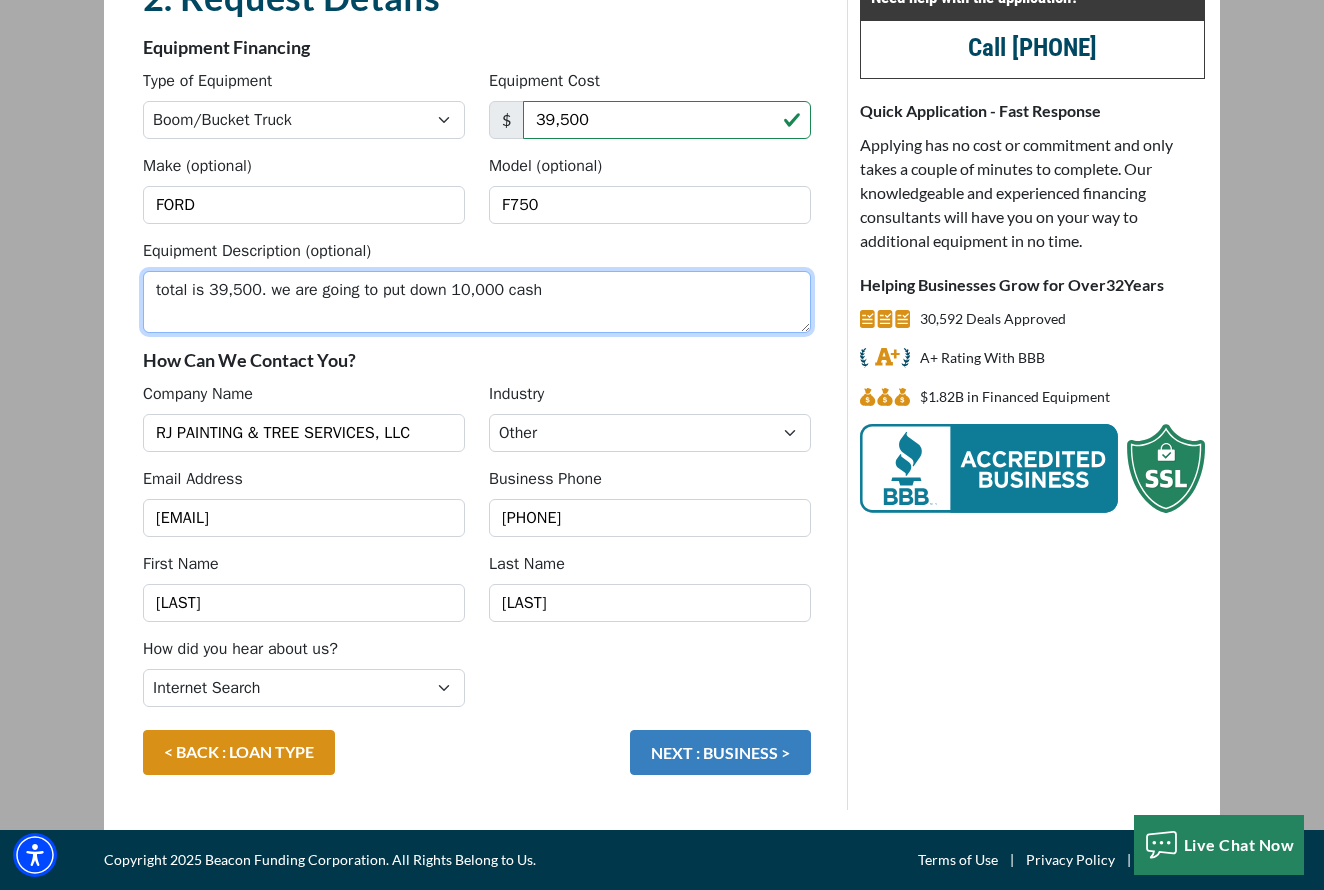type on "total is 39,500. we are going to put down 10,000 cash" 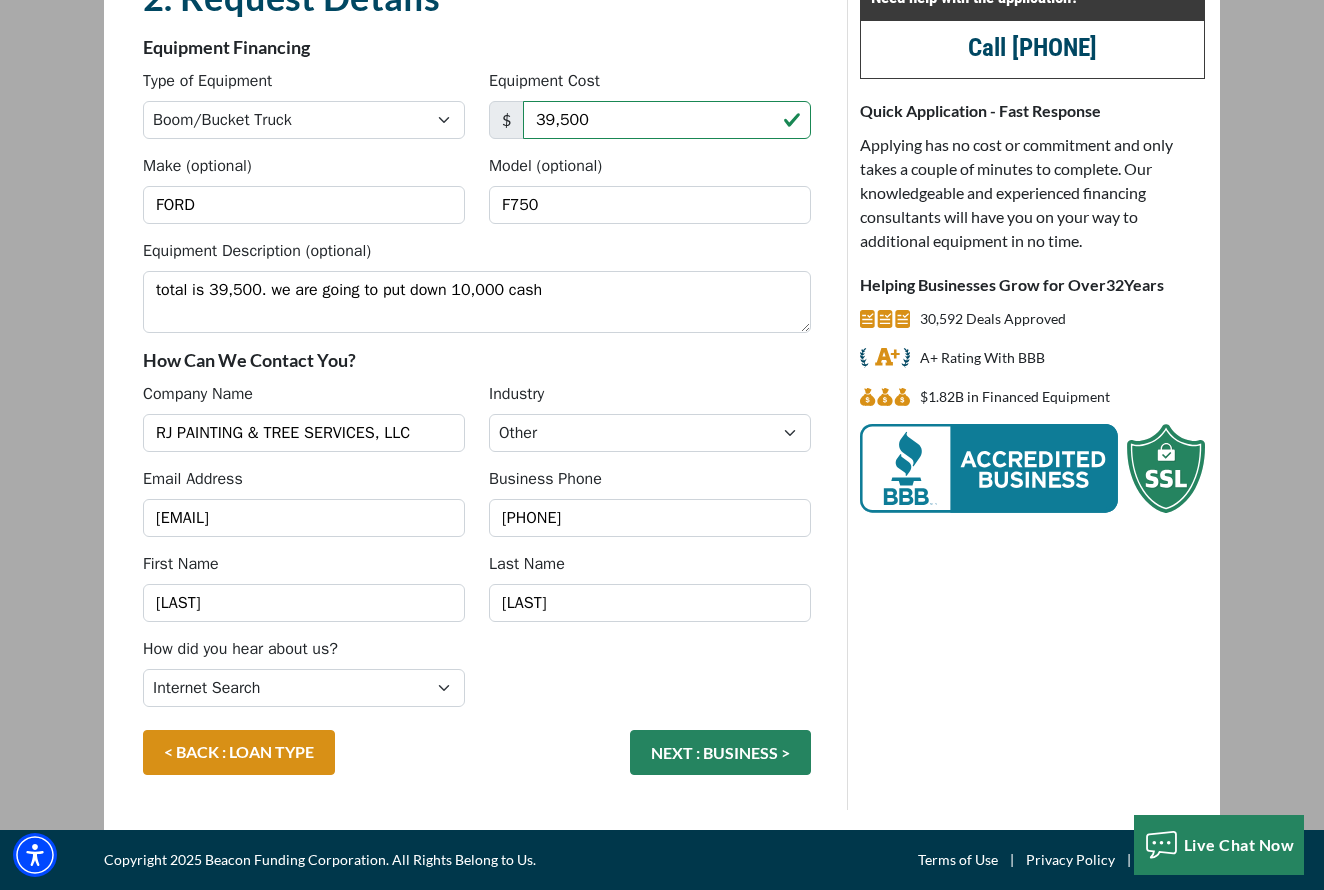 click on "NEXT : BUSINESS >" at bounding box center [720, 752] 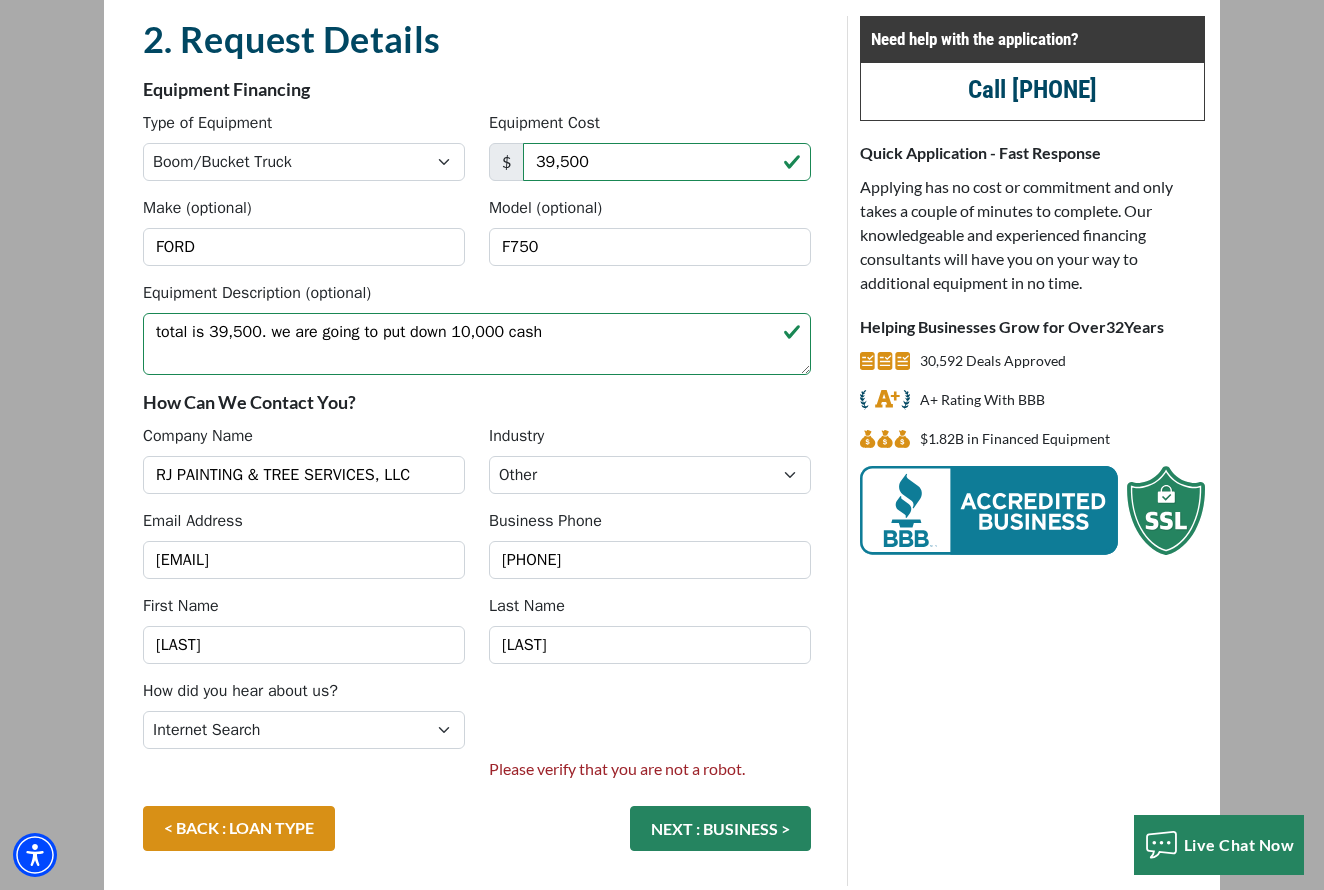 click on "NEXT : BUSINESS >" at bounding box center [720, 828] 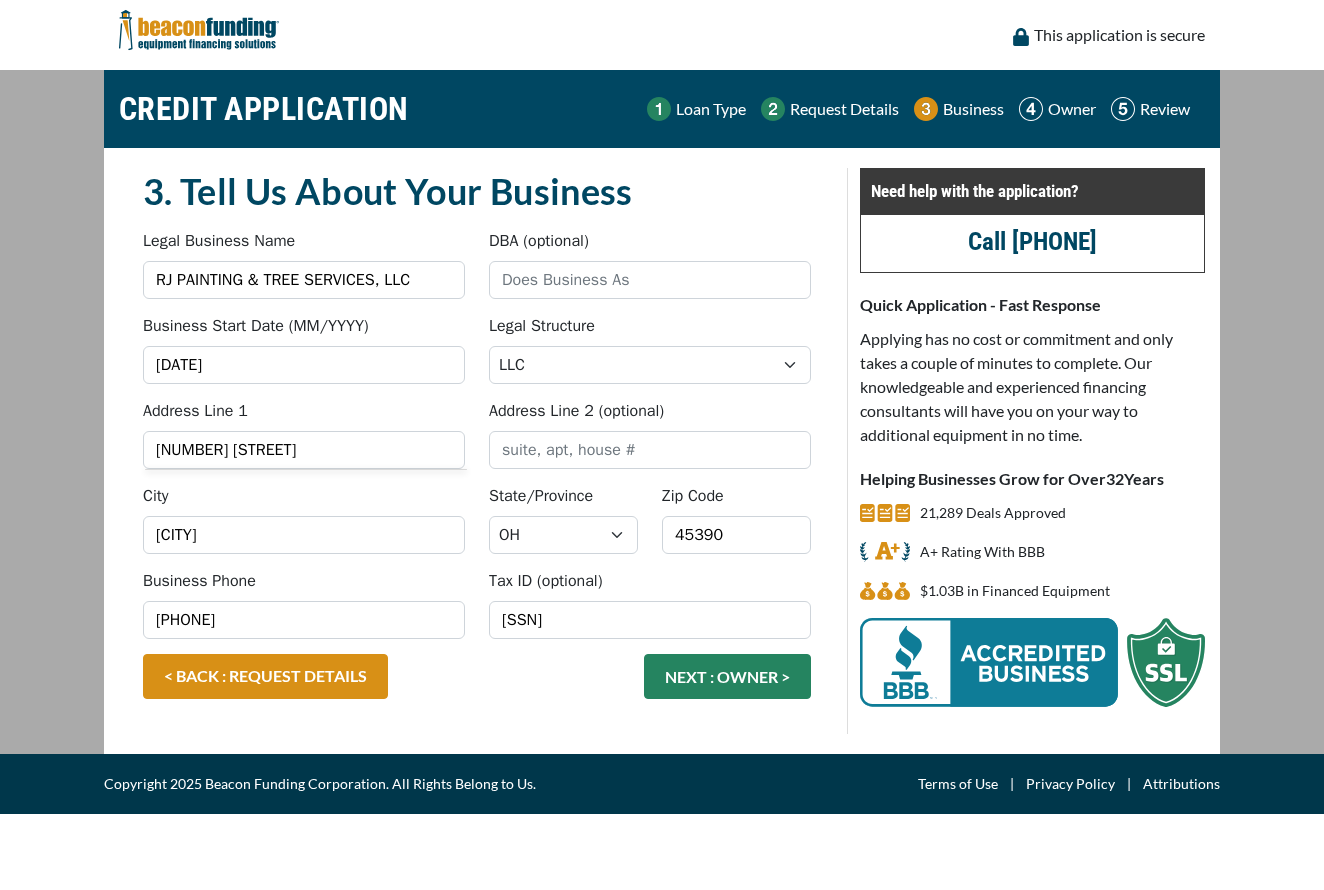 scroll, scrollTop: 0, scrollLeft: 0, axis: both 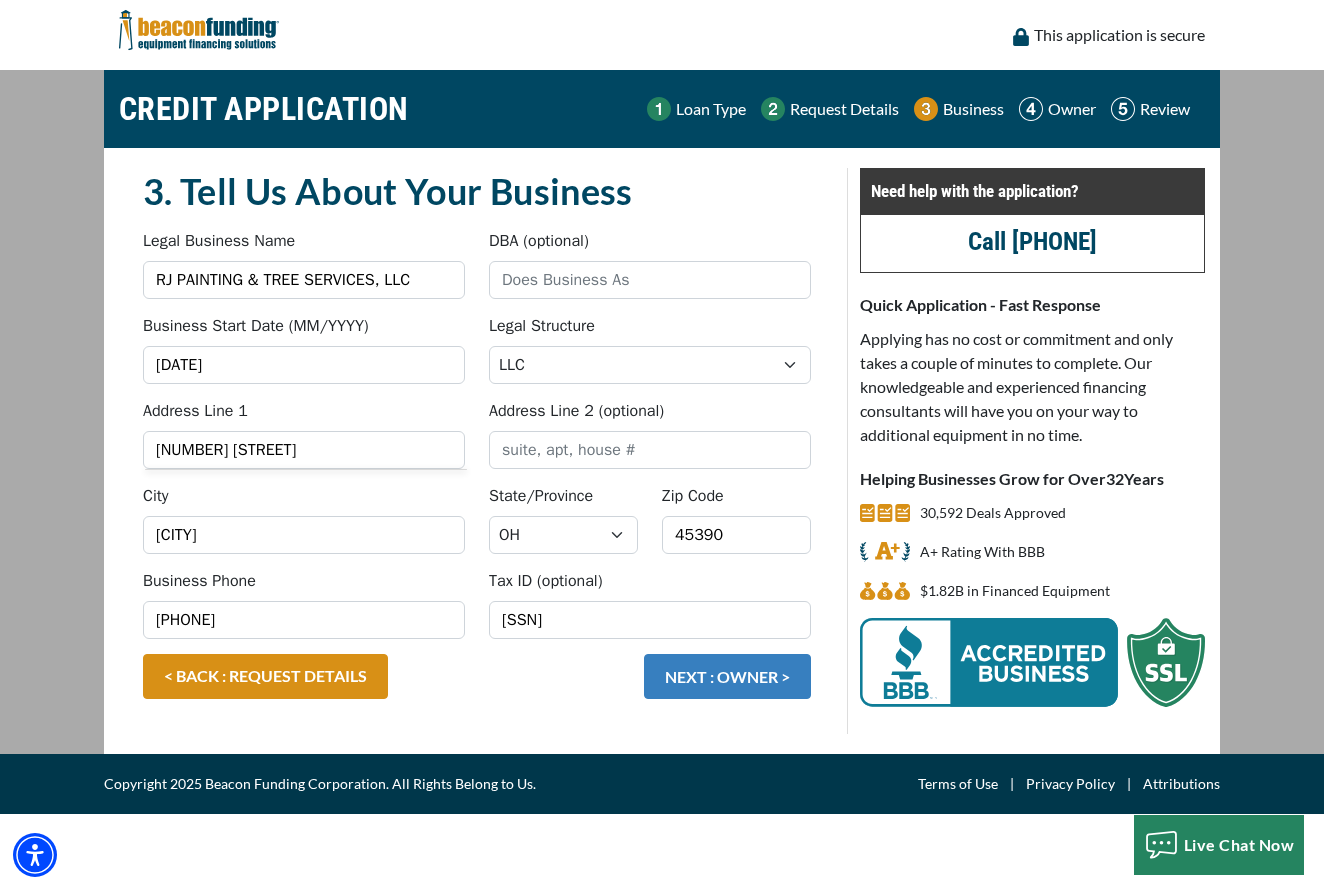 click on "NEXT : OWNER >" at bounding box center [727, 676] 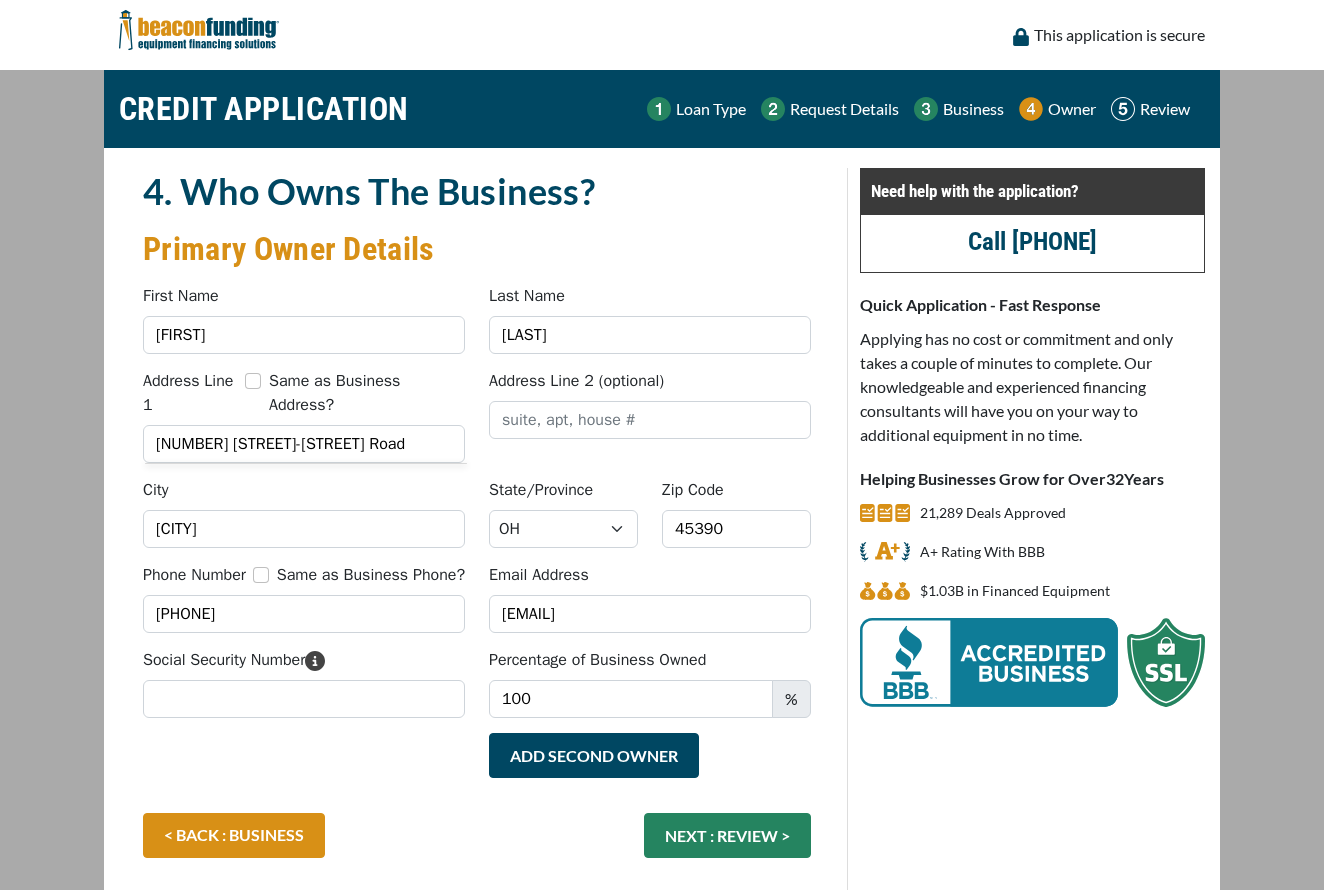 scroll, scrollTop: 0, scrollLeft: 0, axis: both 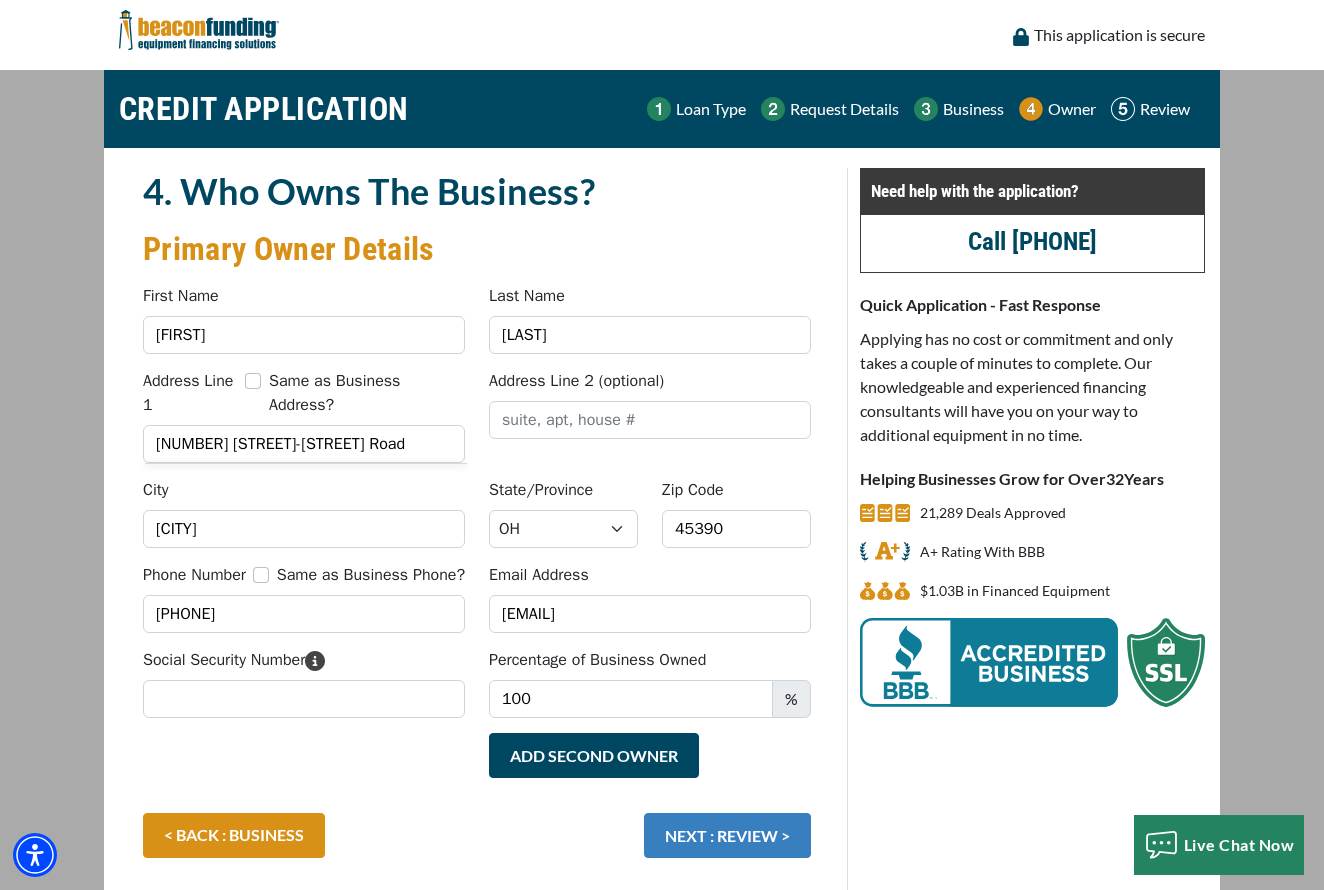 click on "NEXT : REVIEW >" at bounding box center [727, 835] 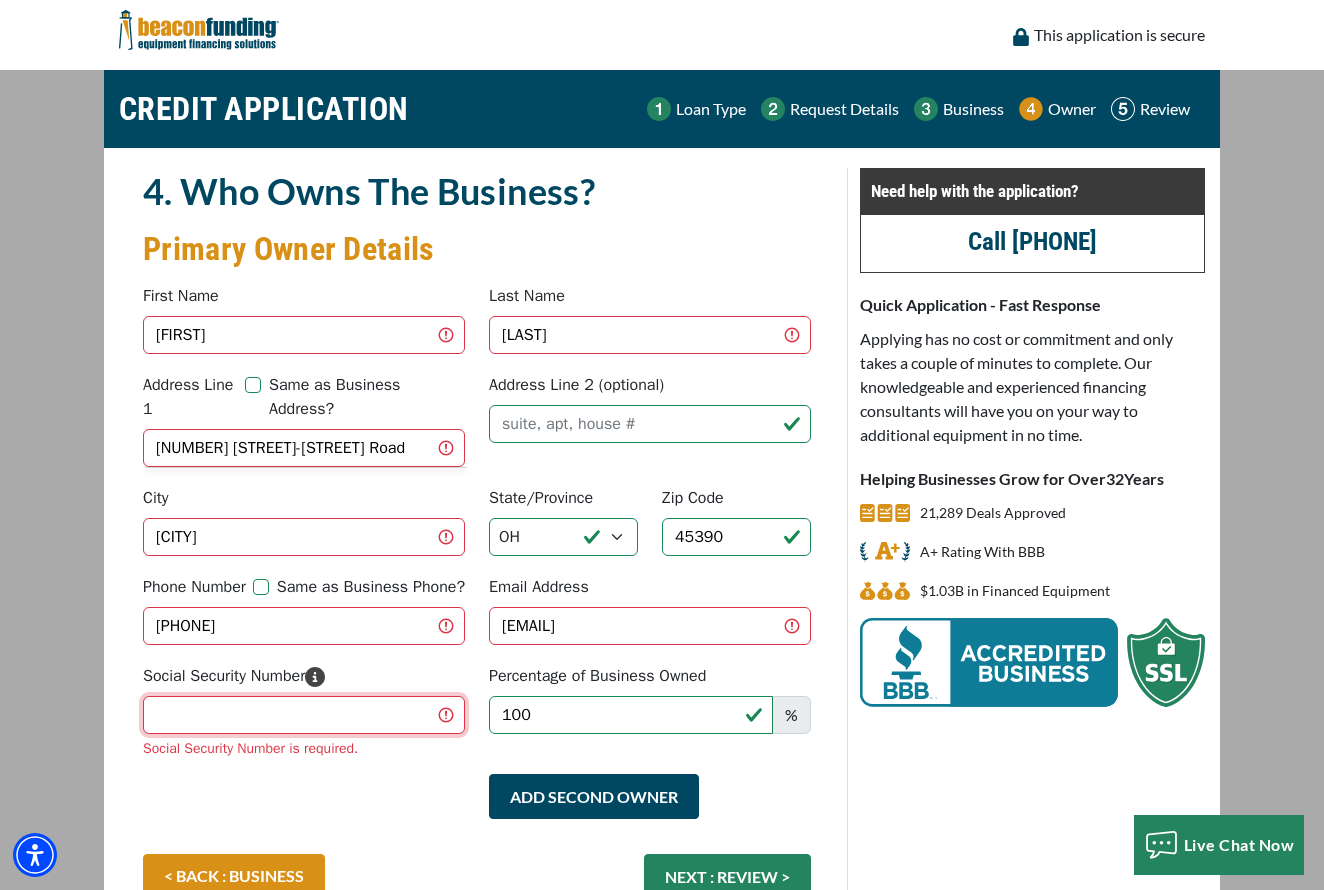 click on "Social Security Number" at bounding box center [304, 715] 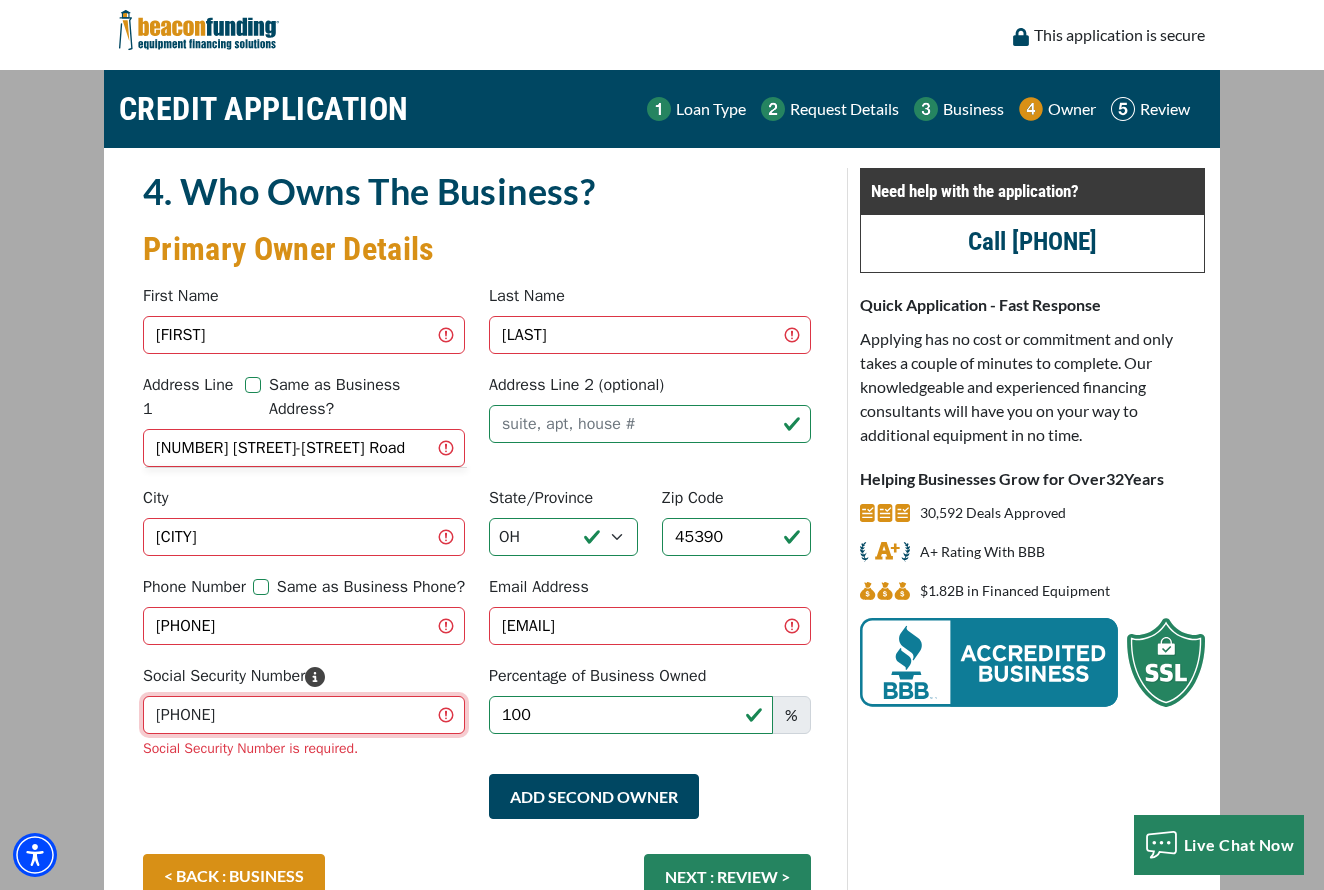 type on "[PHONE]" 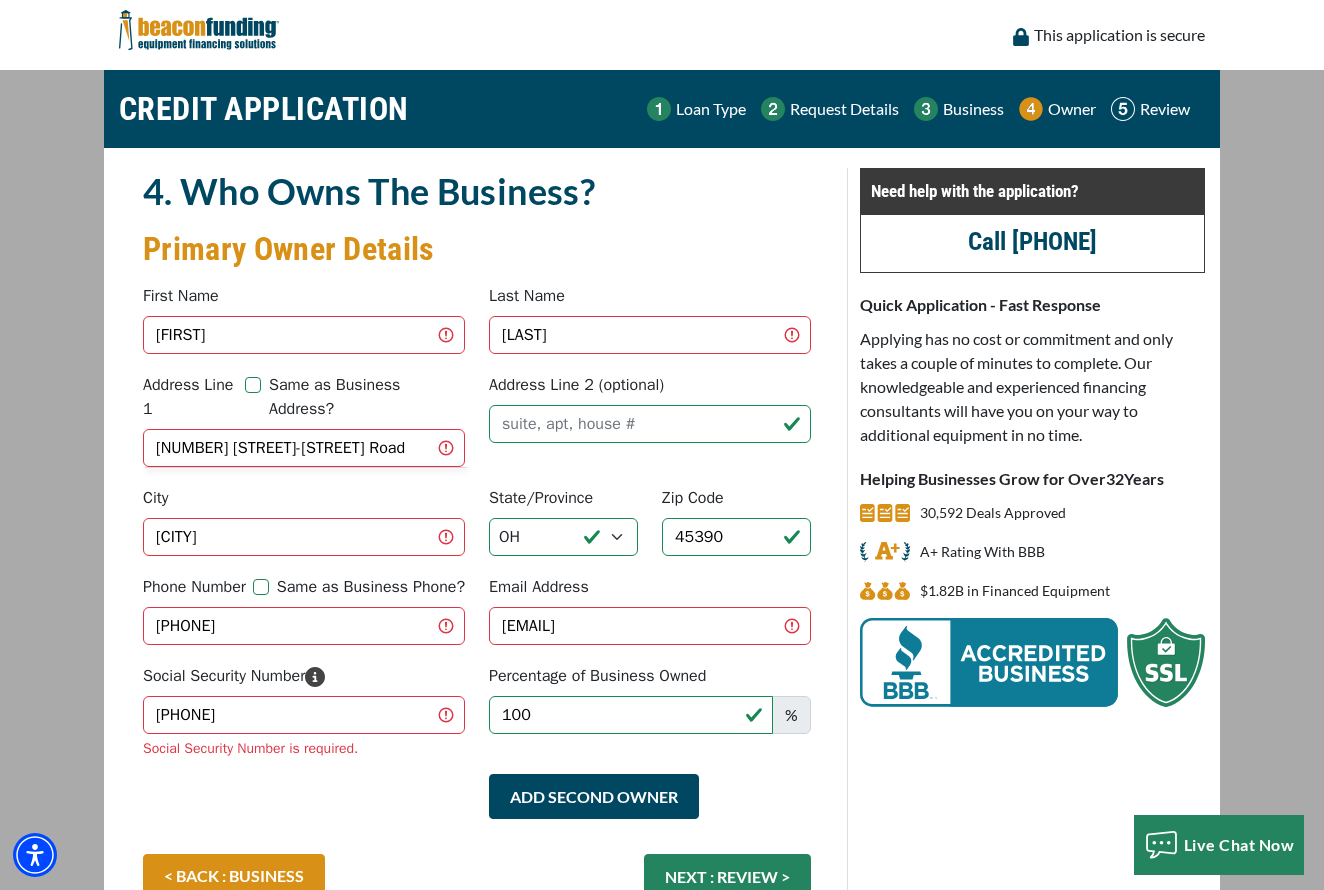 click on "< BACK : BUSINESS
NEXT : REVIEW >" at bounding box center (477, 886) 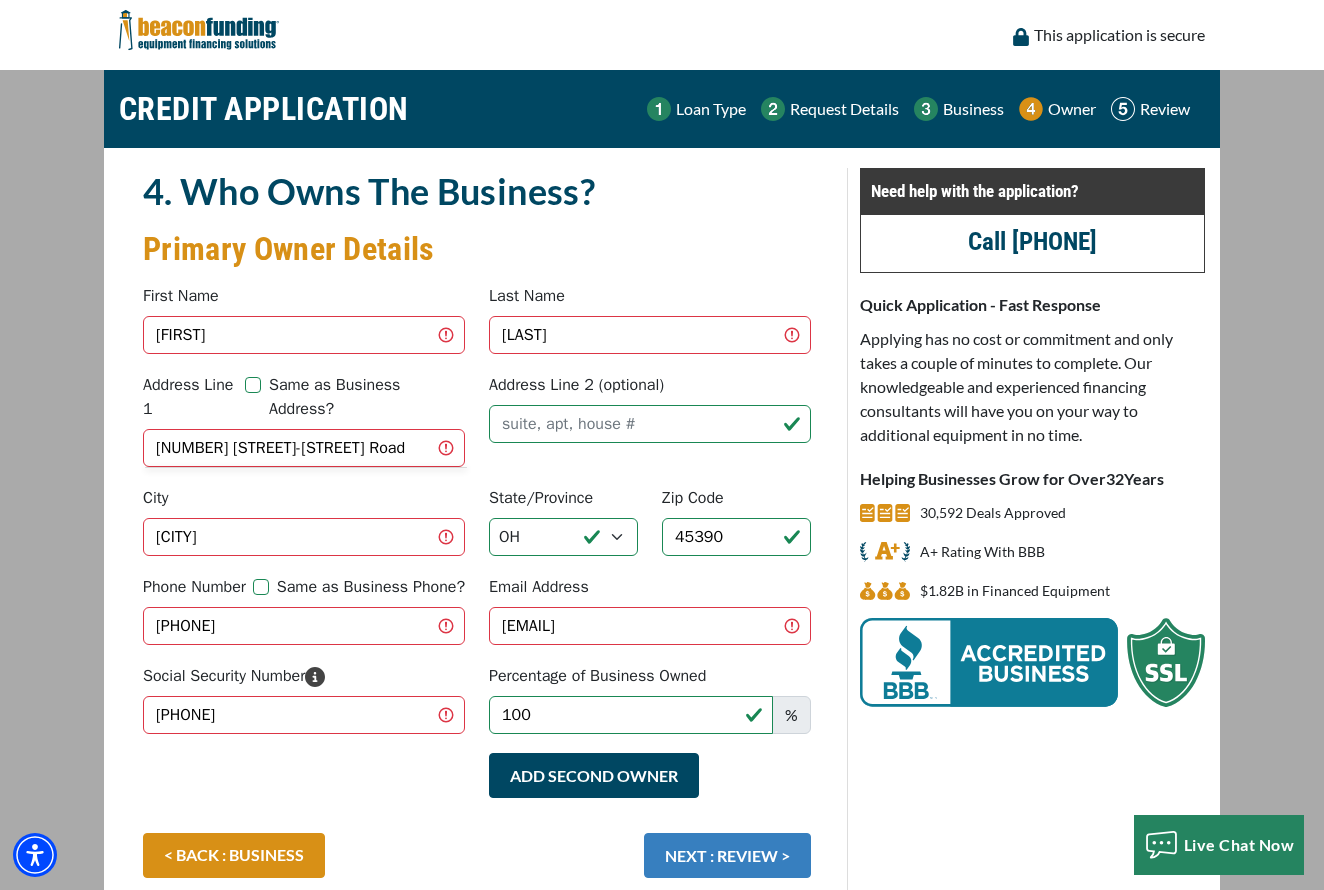 click on "NEXT : REVIEW >" at bounding box center (727, 855) 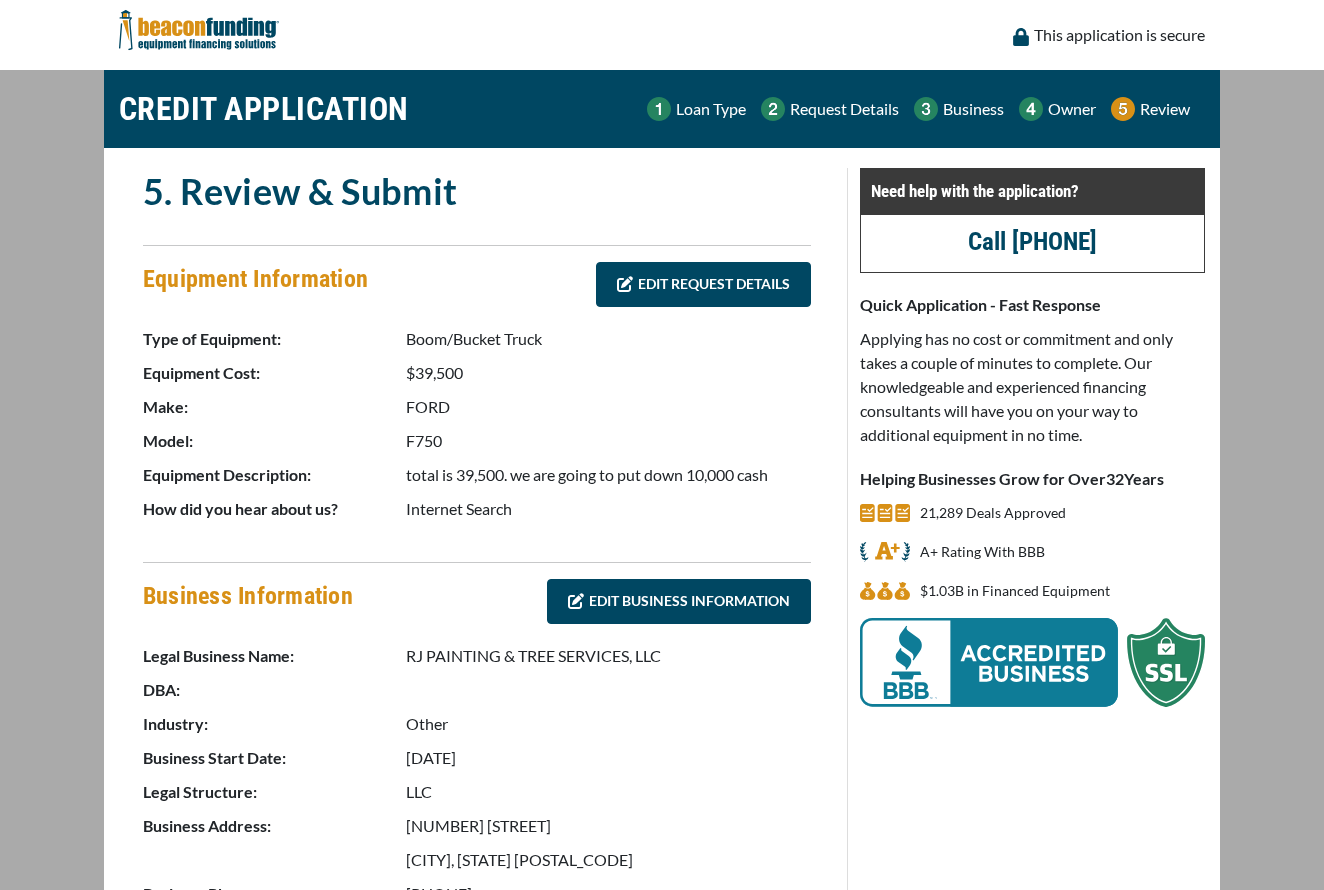 scroll, scrollTop: 0, scrollLeft: 0, axis: both 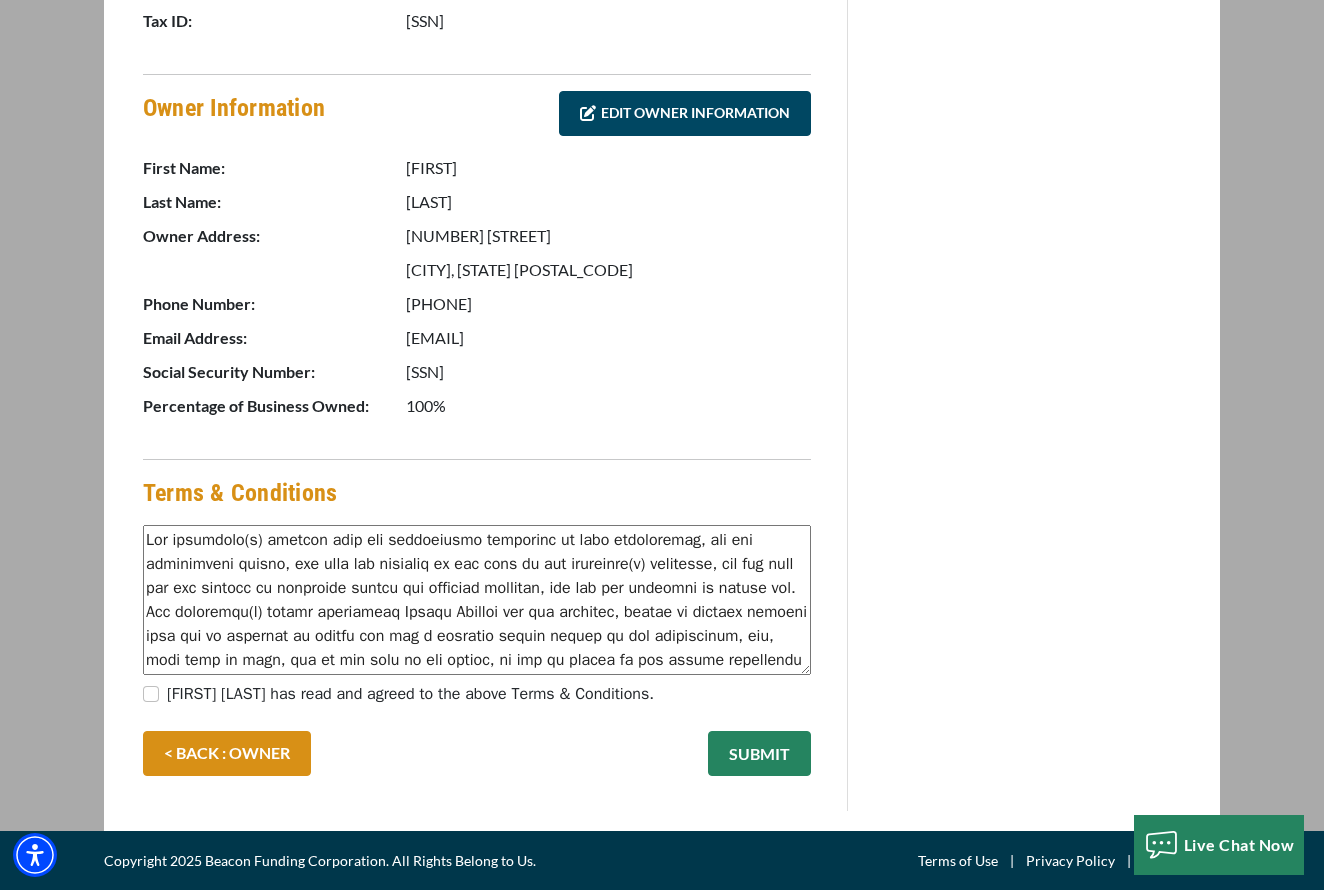 click on "SUBMIT" at bounding box center [759, 753] 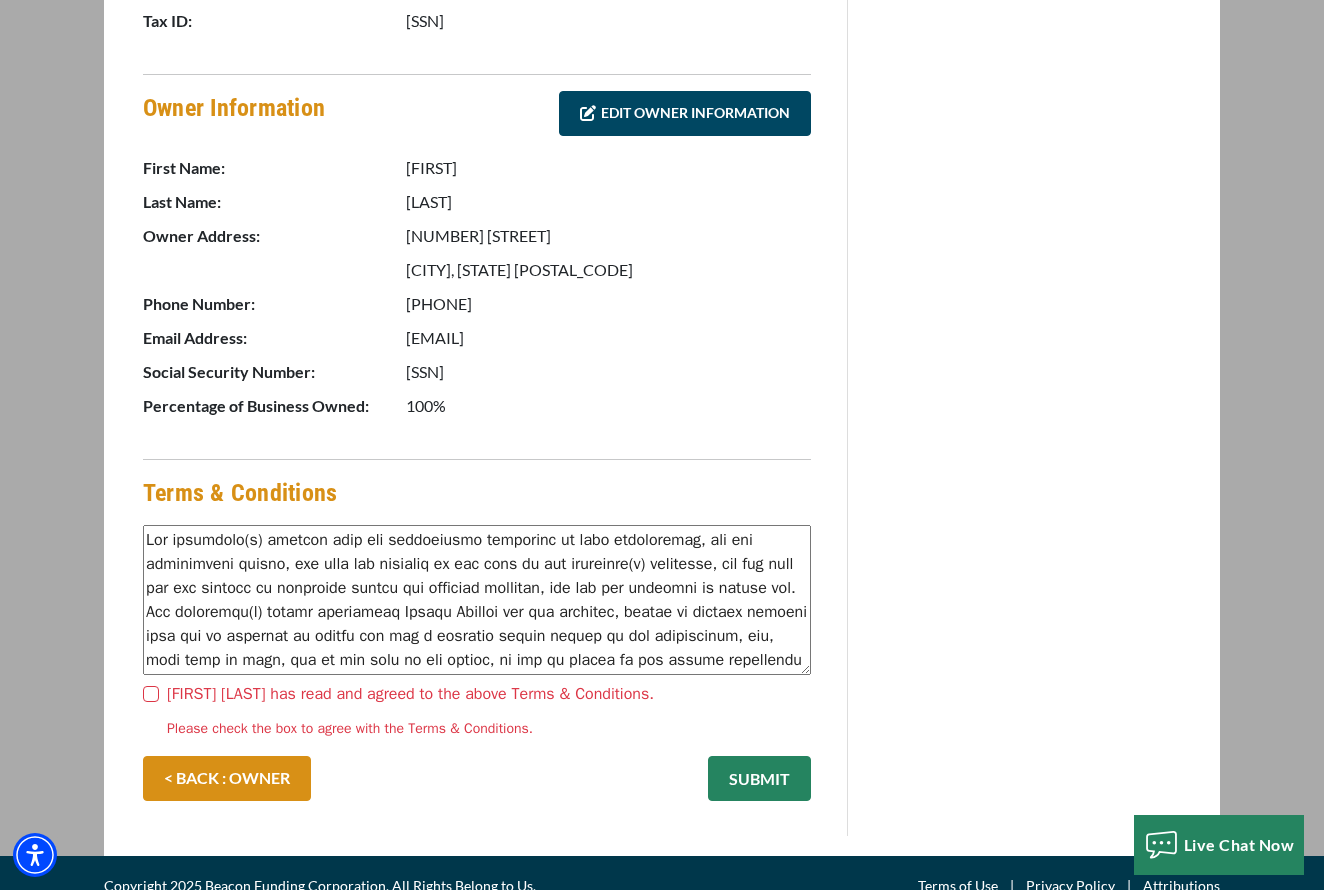 click on "Randall Jenkinson has read and agreed to the above Terms & Conditions." at bounding box center (151, 694) 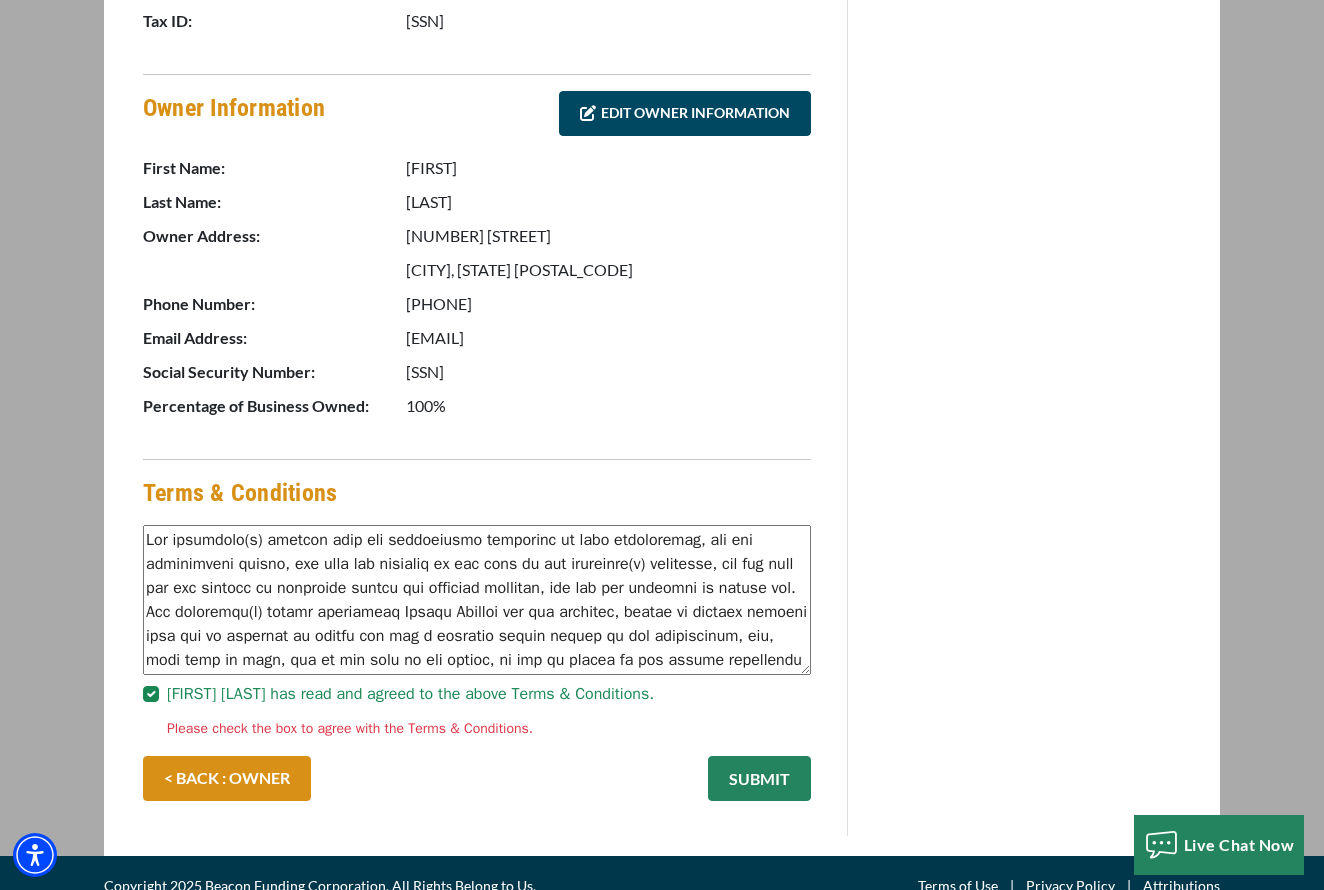 click on "SUBMIT" at bounding box center [759, 778] 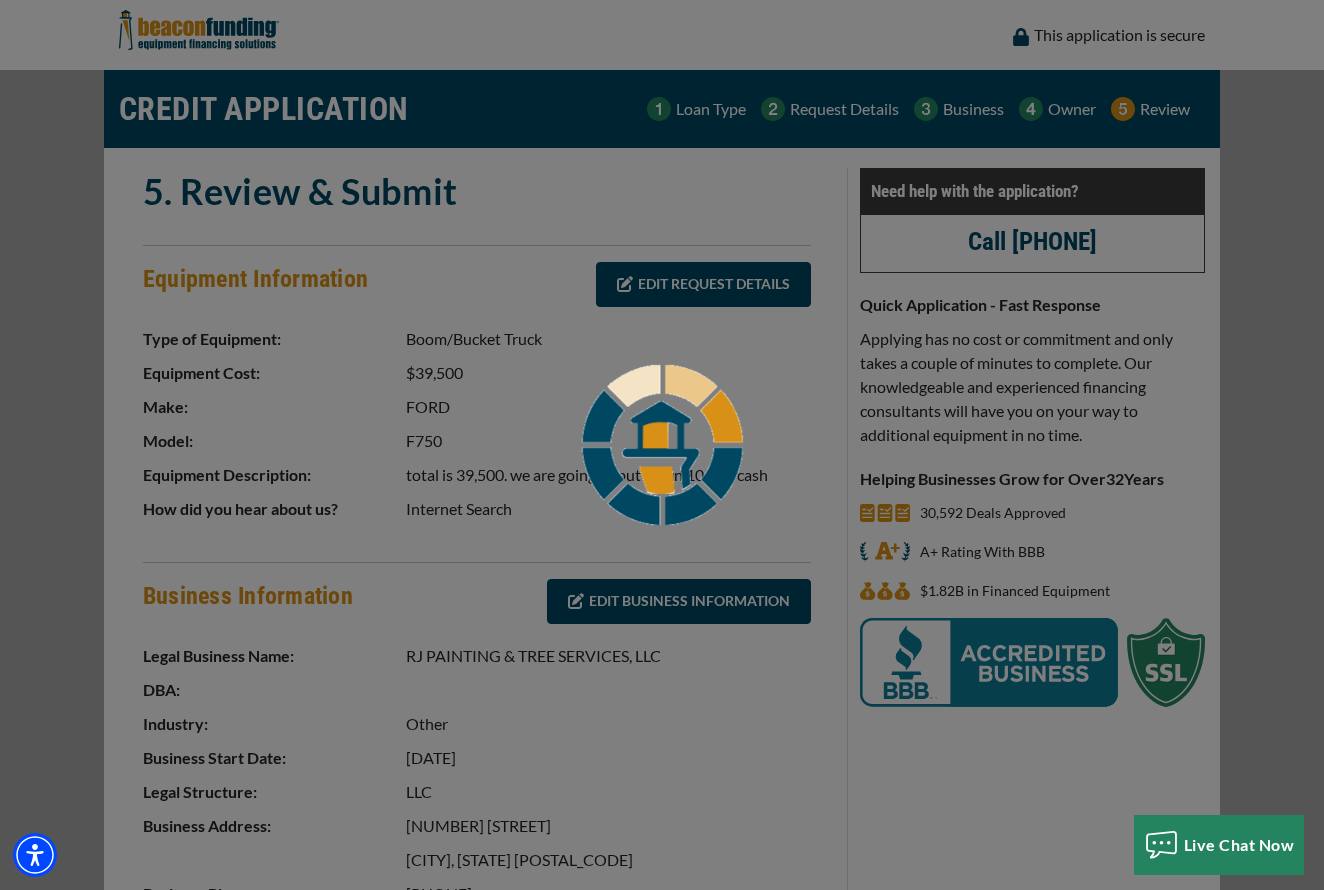 scroll, scrollTop: 0, scrollLeft: 0, axis: both 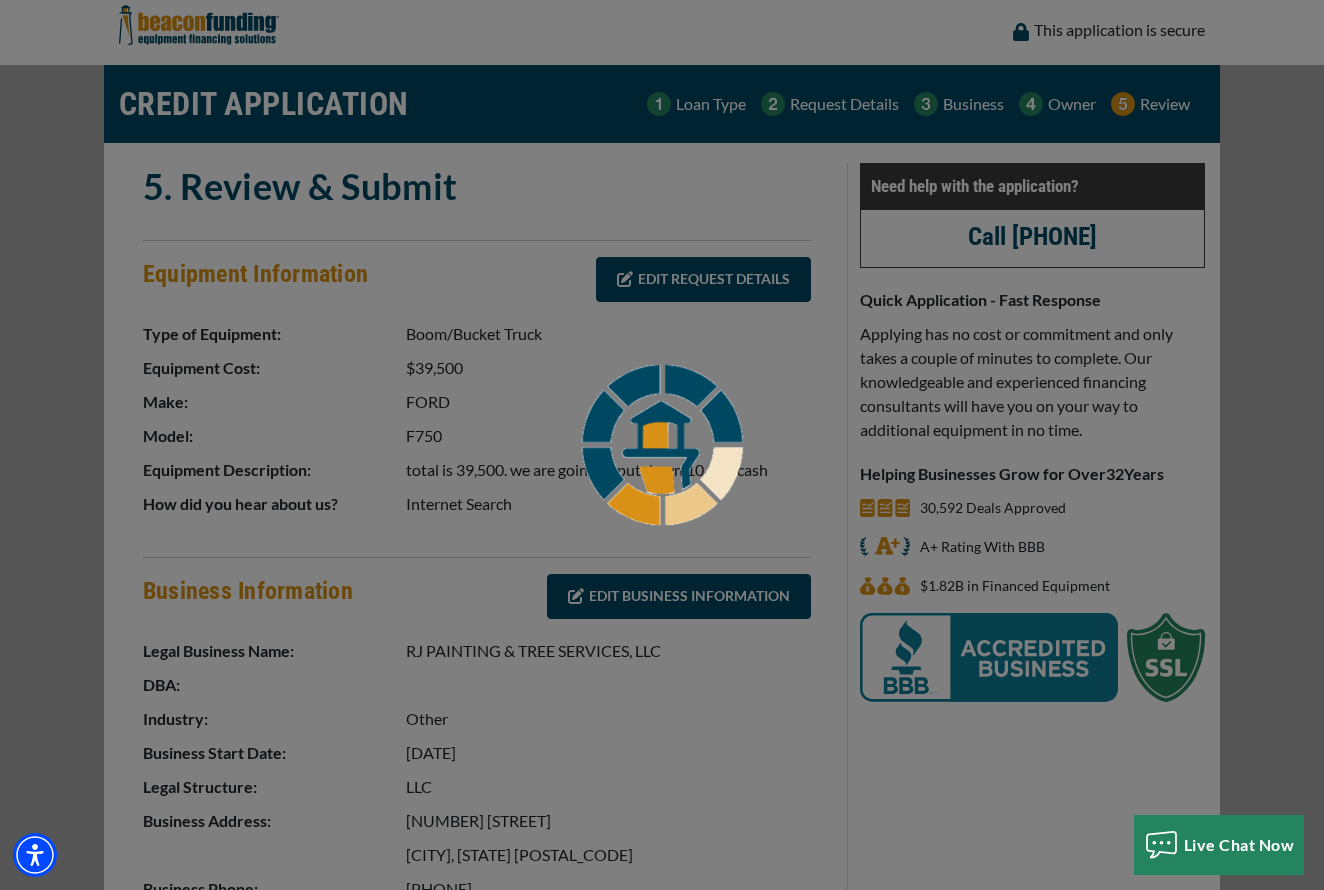 click at bounding box center [662, 445] 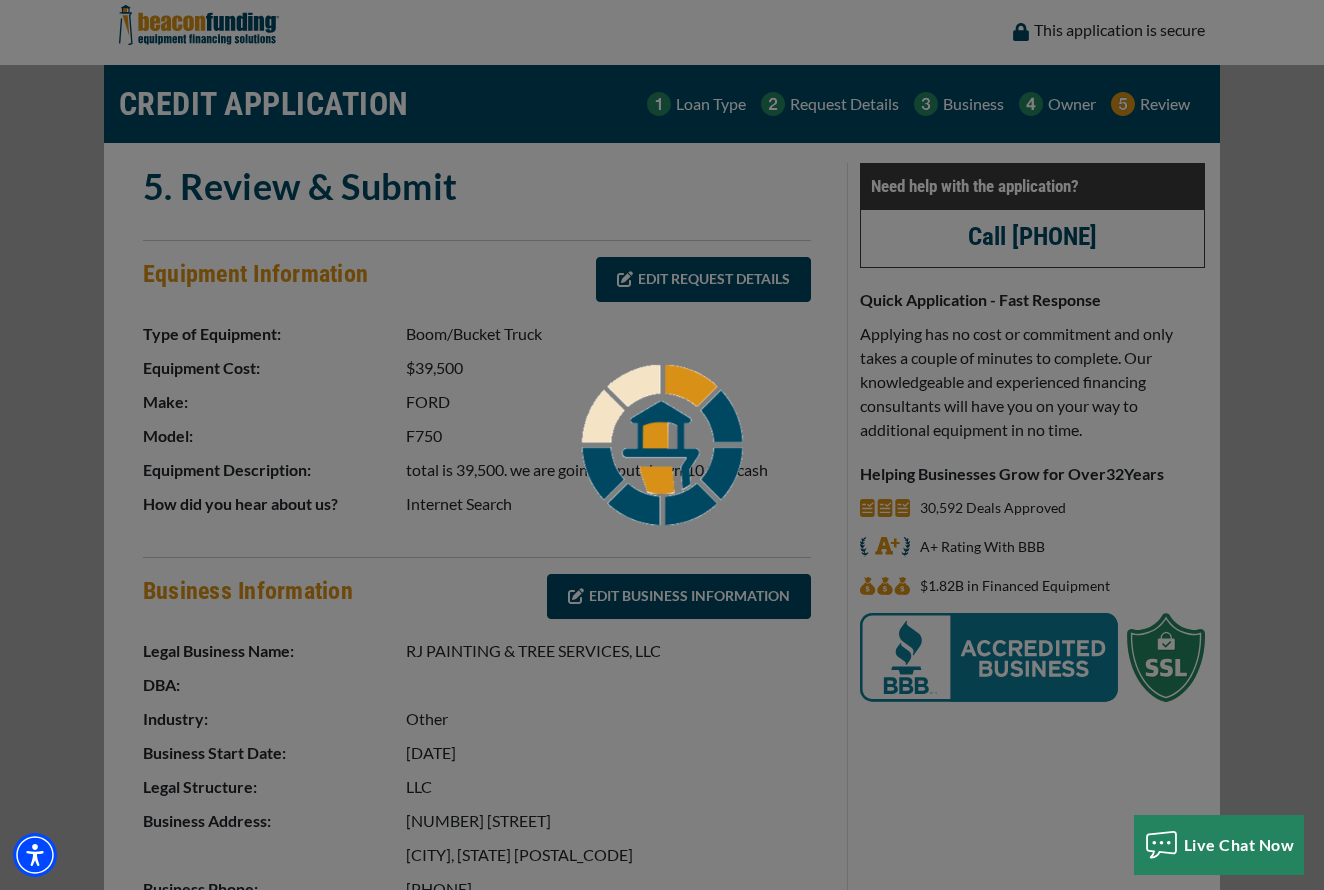 scroll, scrollTop: 4, scrollLeft: 0, axis: vertical 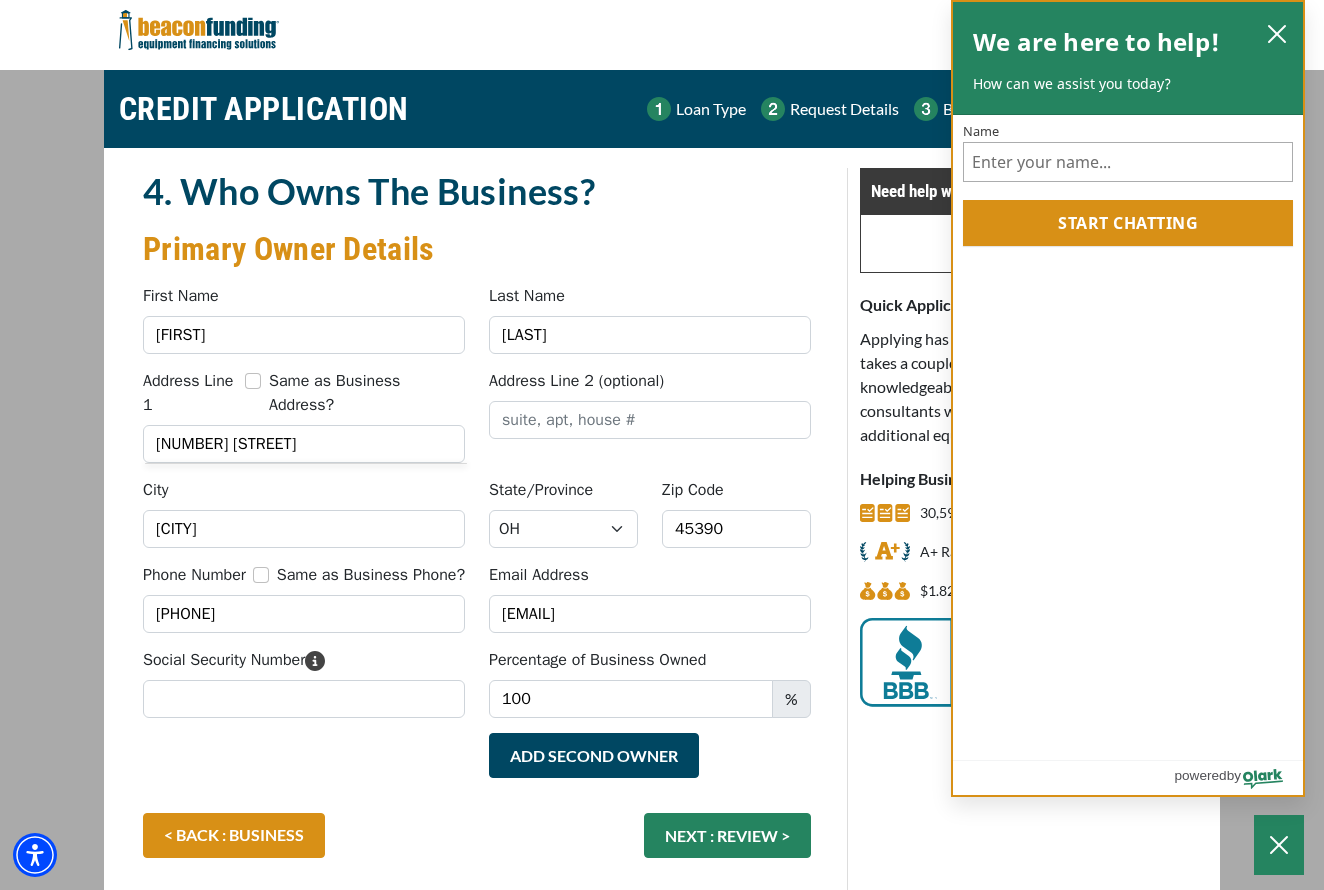 click at bounding box center (1277, 33) 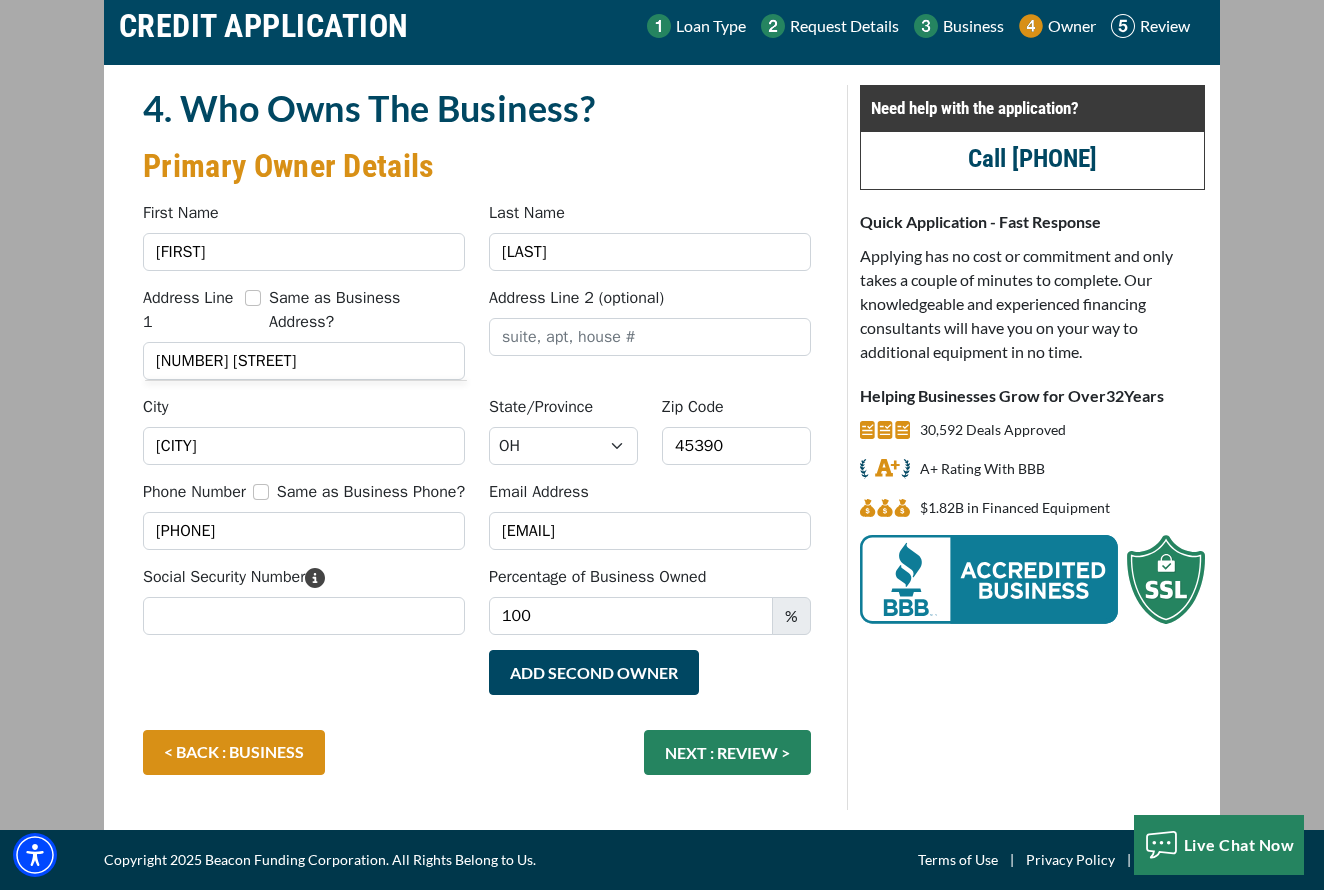 scroll, scrollTop: 83, scrollLeft: 0, axis: vertical 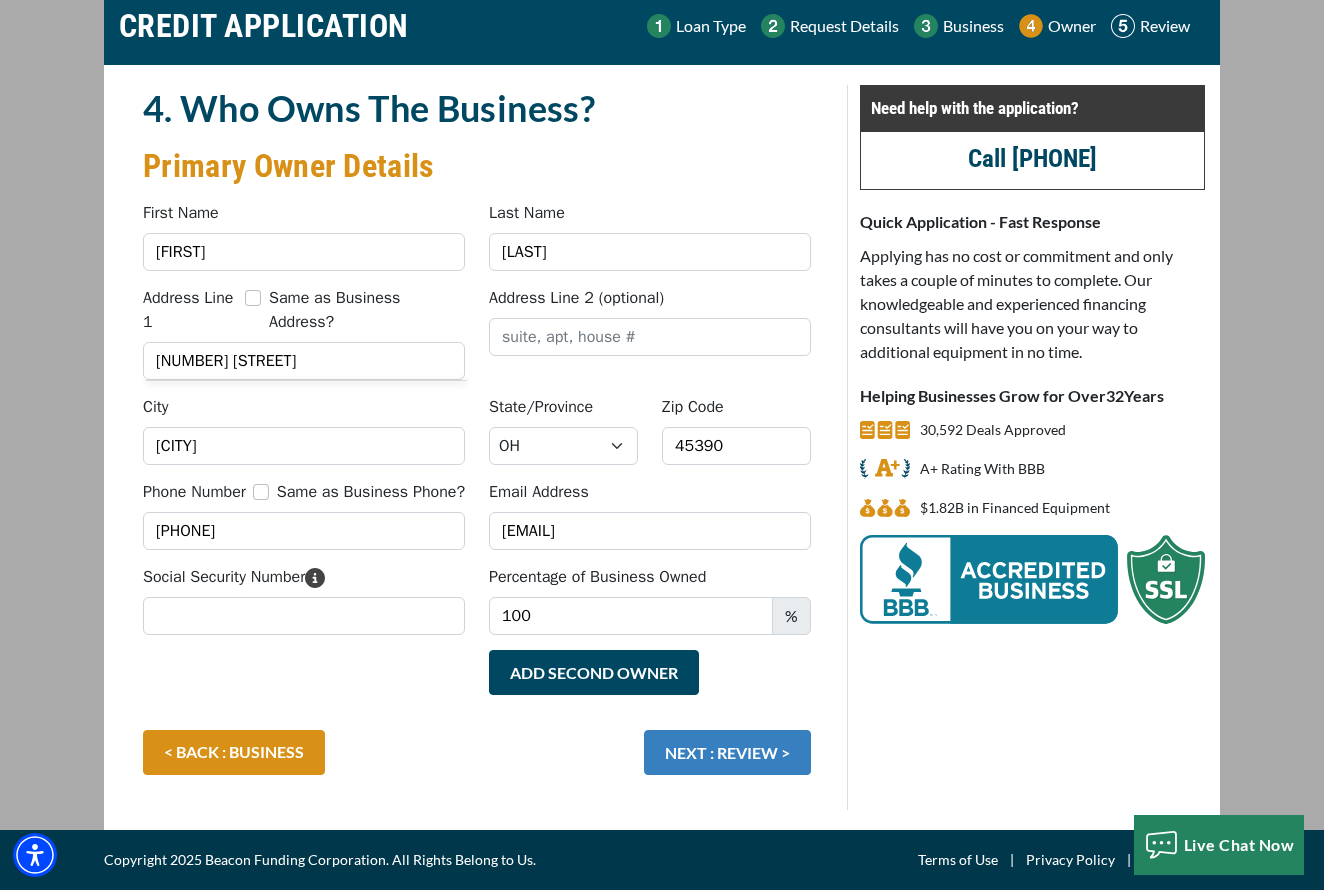 click on "NEXT : REVIEW >" at bounding box center [727, 752] 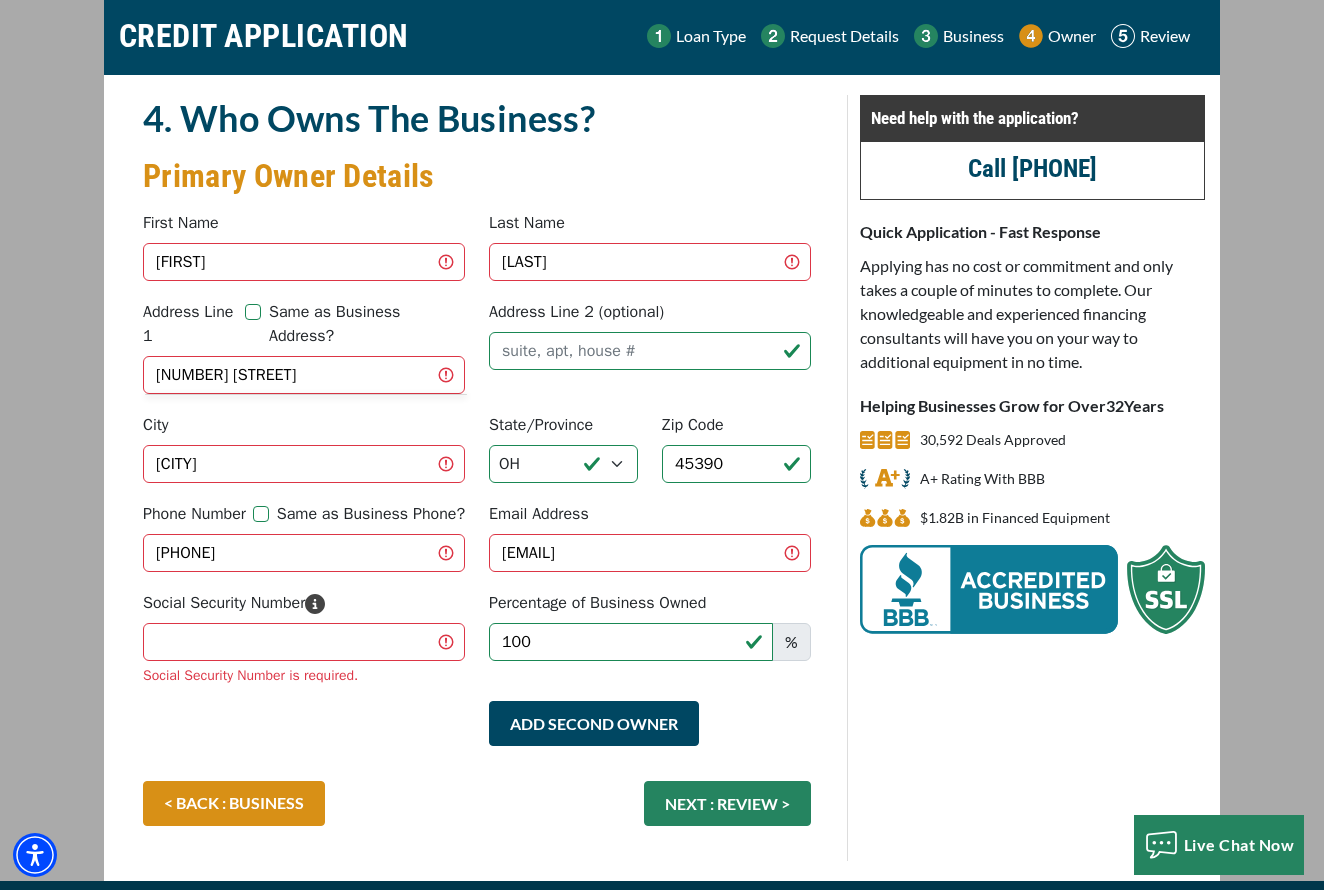 scroll, scrollTop: 69, scrollLeft: 0, axis: vertical 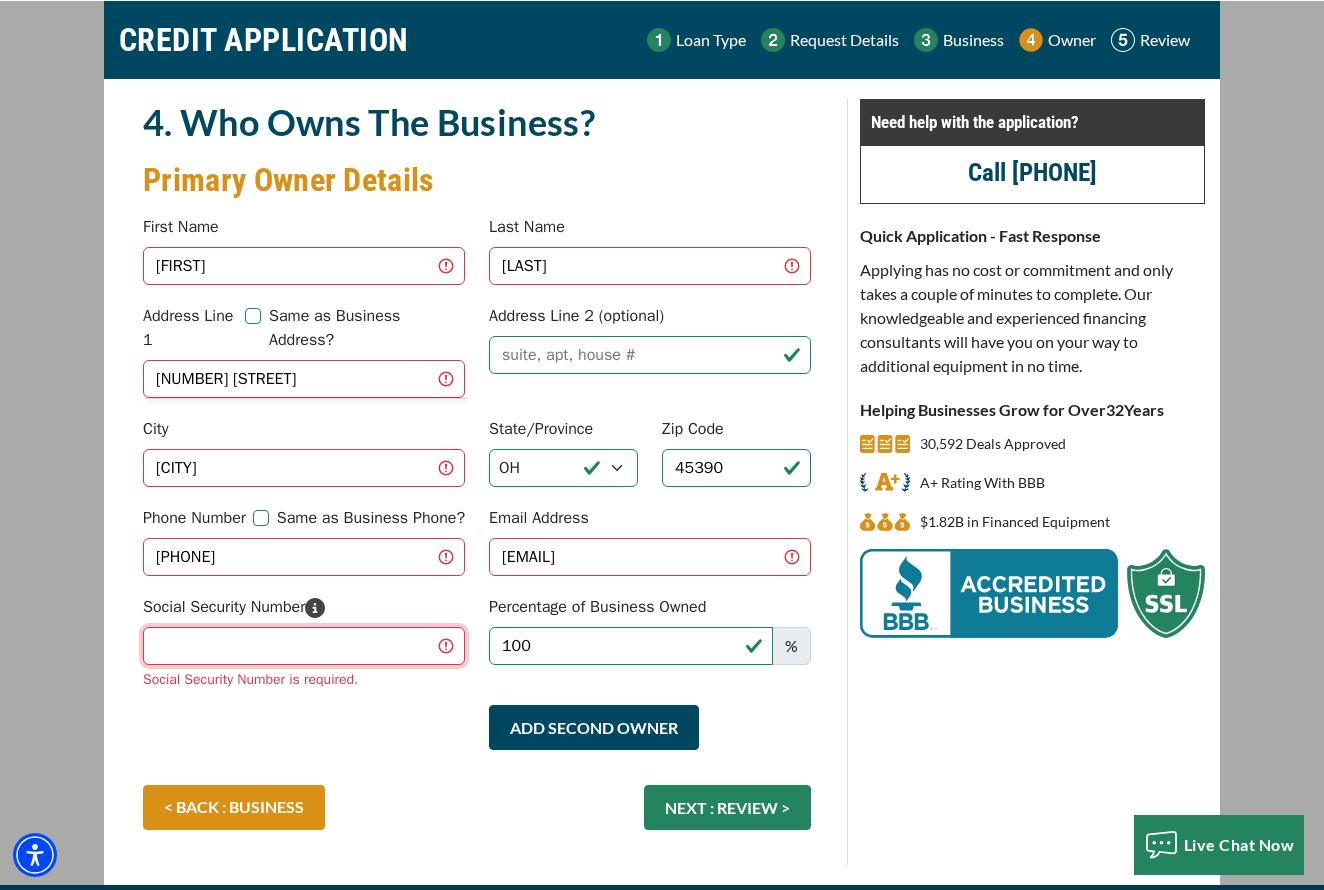 click on "Social Security Number" at bounding box center (304, 646) 